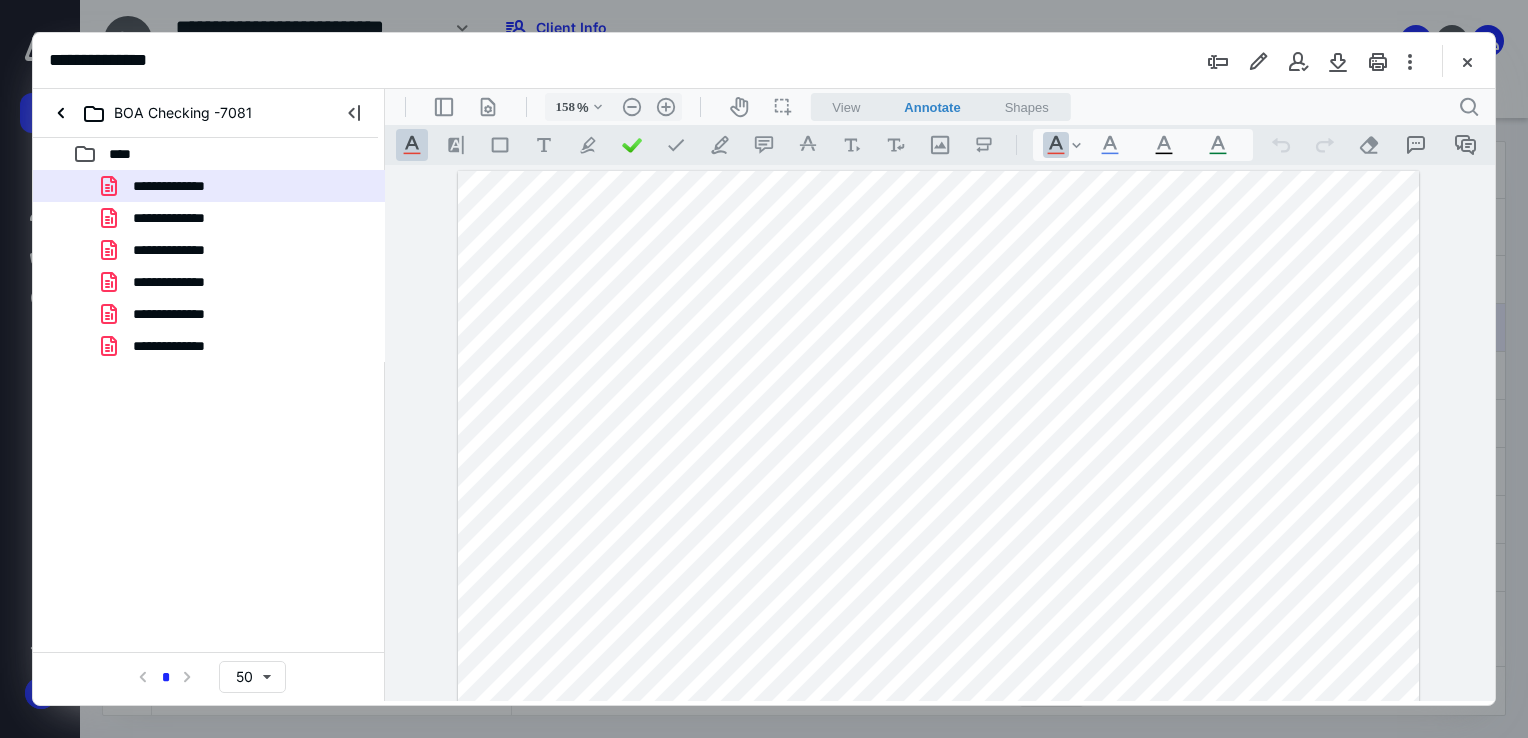 scroll, scrollTop: 0, scrollLeft: 0, axis: both 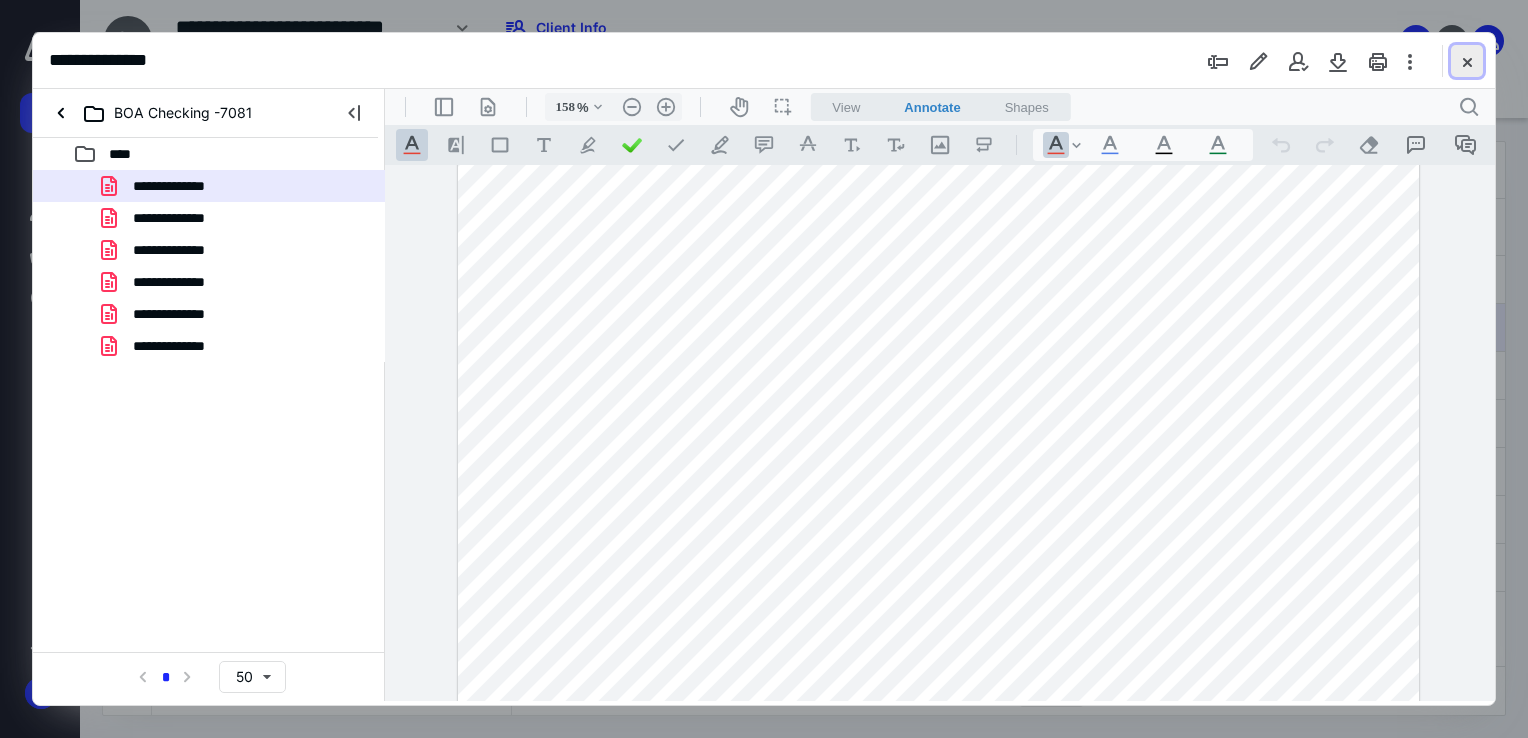 click at bounding box center [1467, 61] 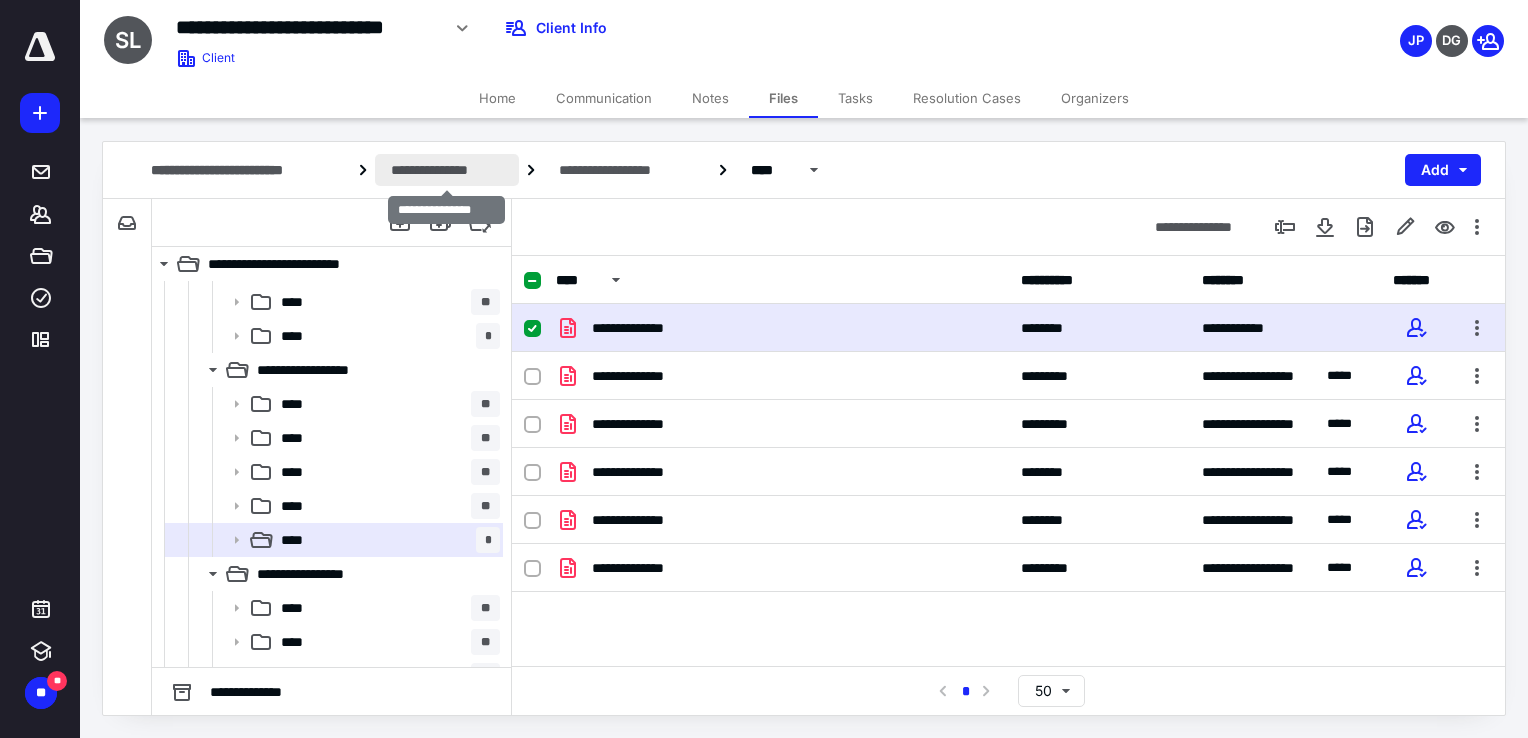 click on "**********" at bounding box center [447, 170] 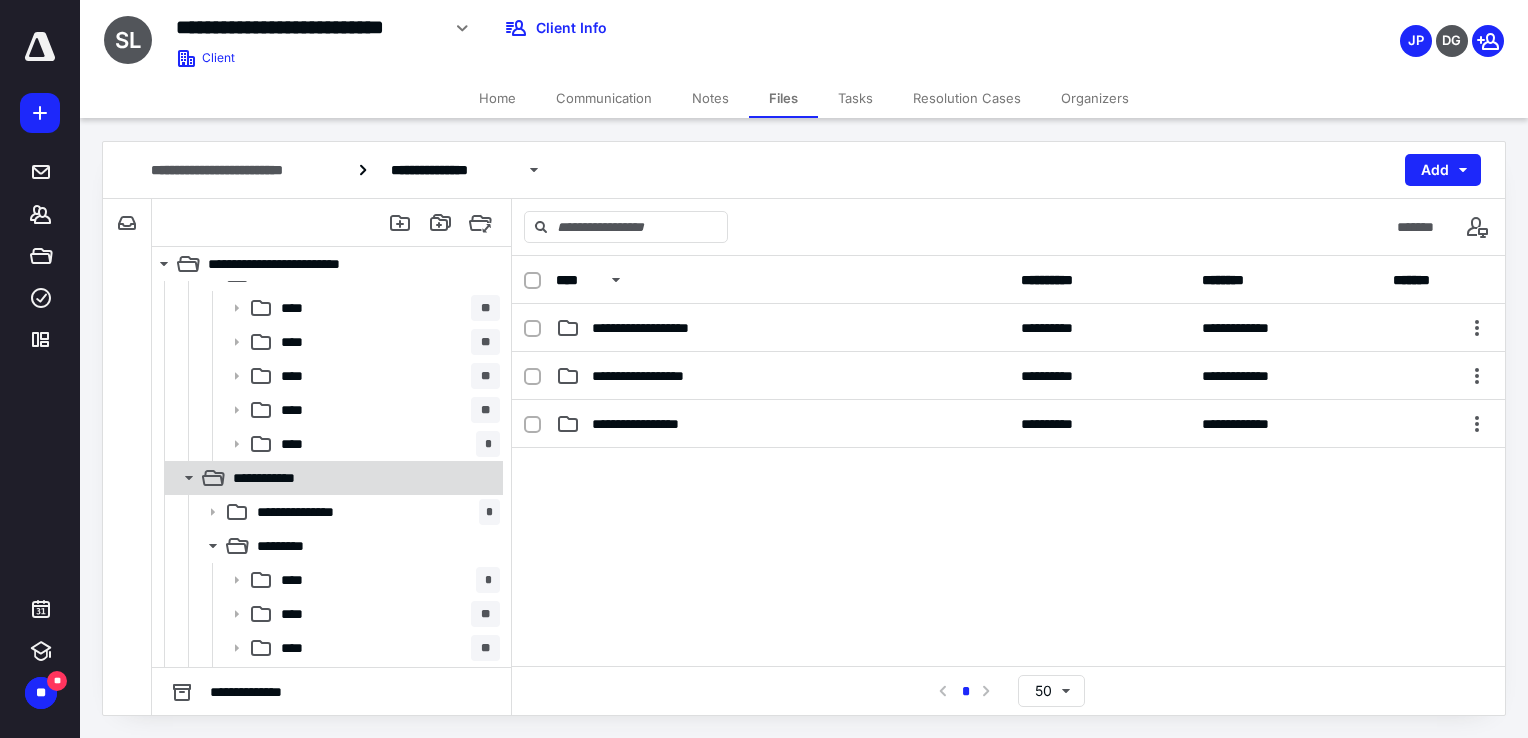scroll, scrollTop: 800, scrollLeft: 0, axis: vertical 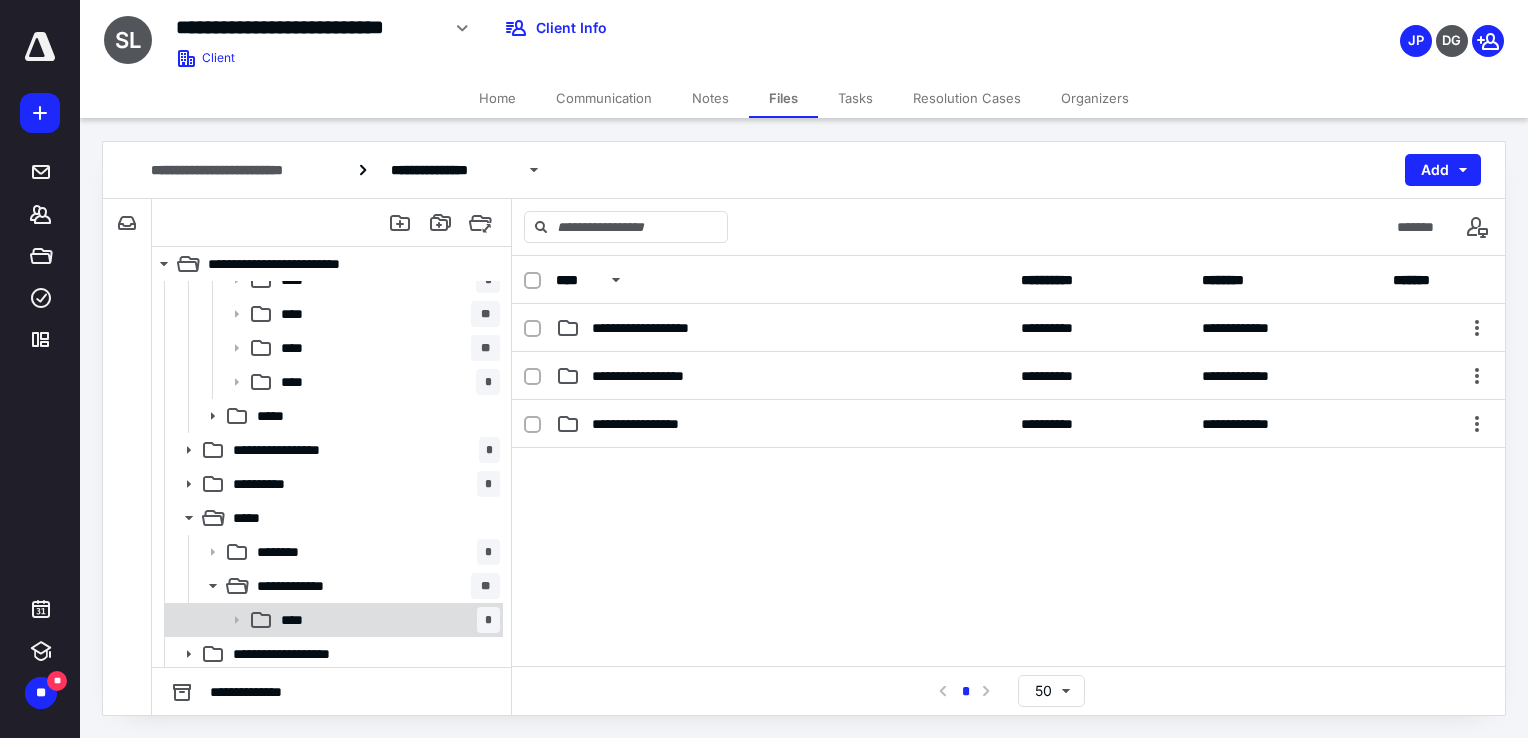 click on "**** *" at bounding box center [386, 620] 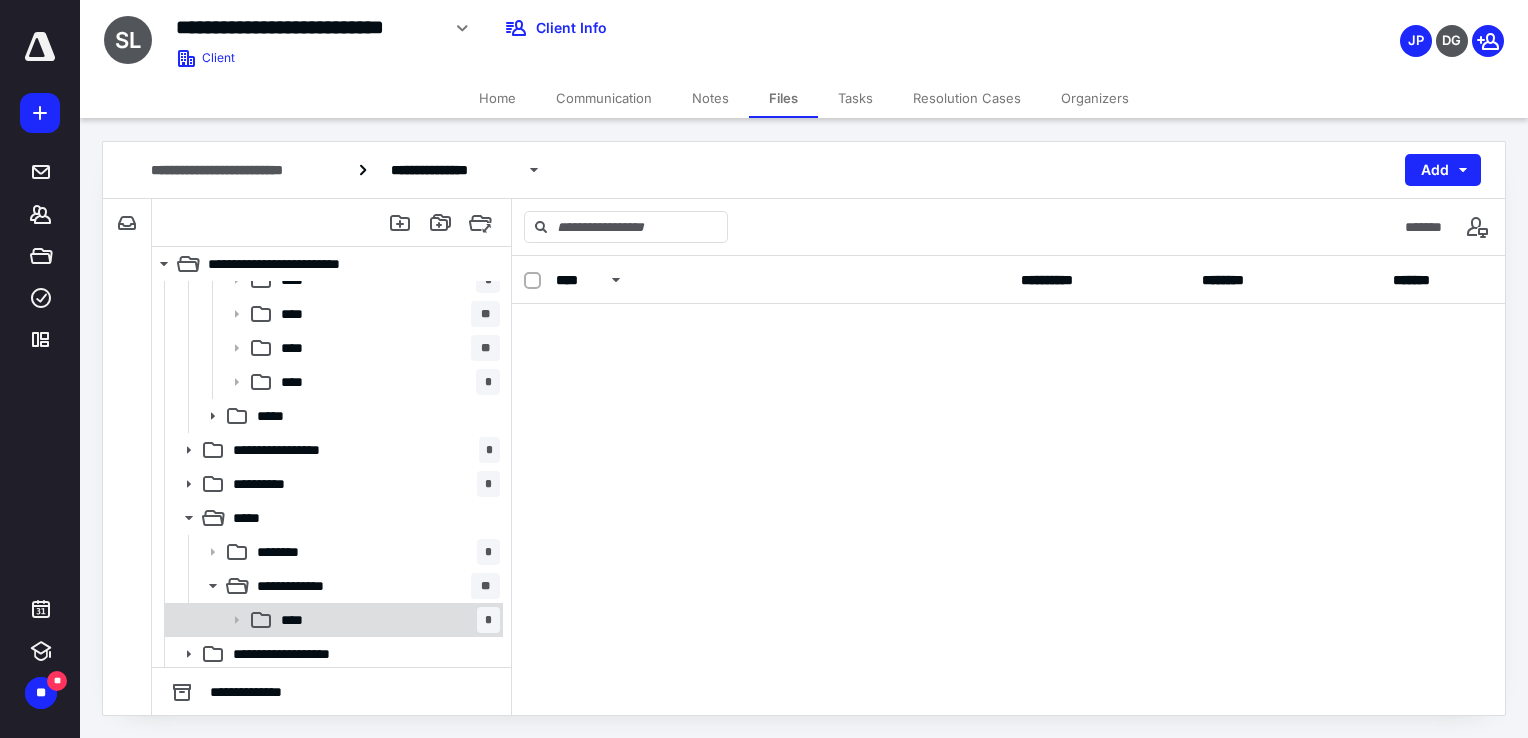 click on "**** *" at bounding box center (386, 620) 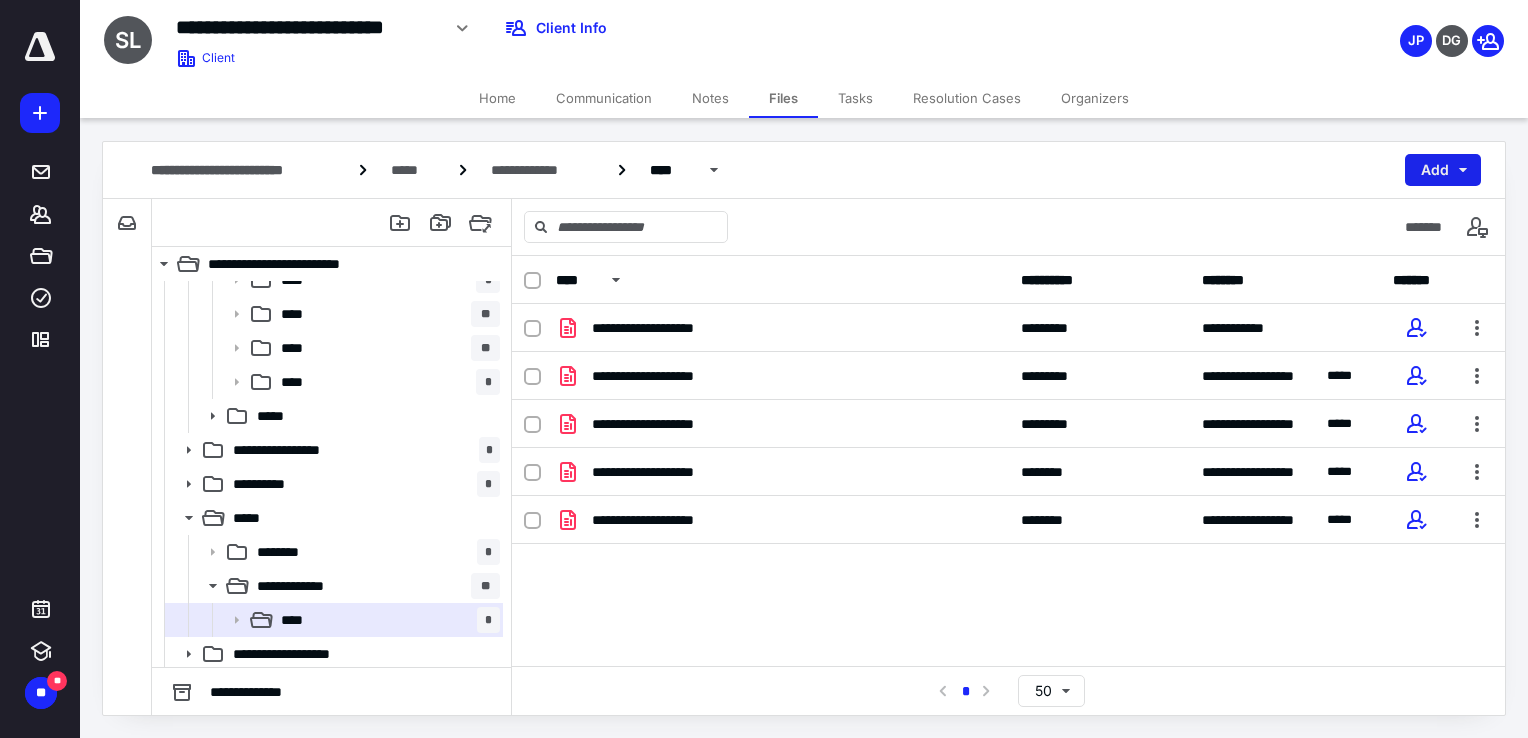 click on "Add" at bounding box center [1443, 170] 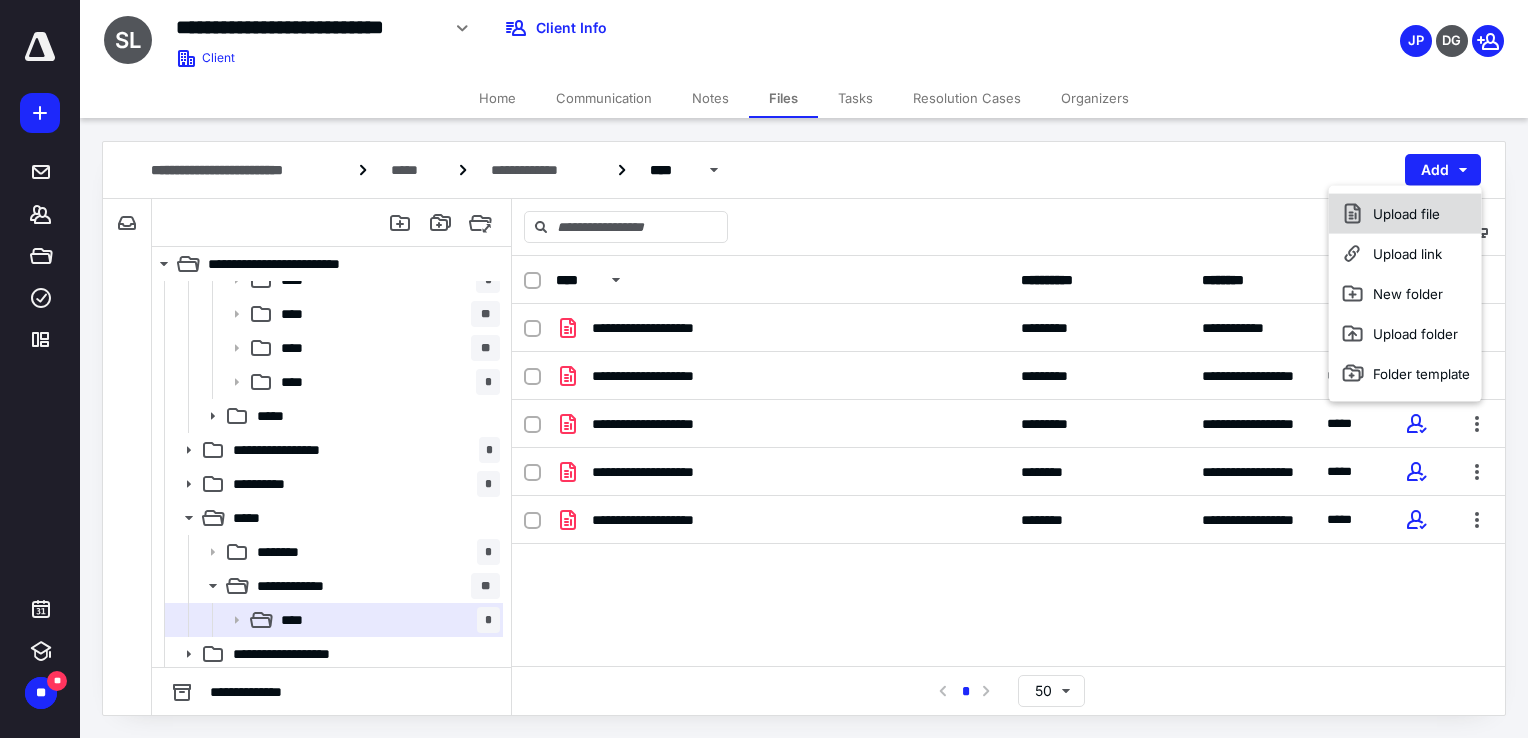click on "Upload file" at bounding box center [1405, 214] 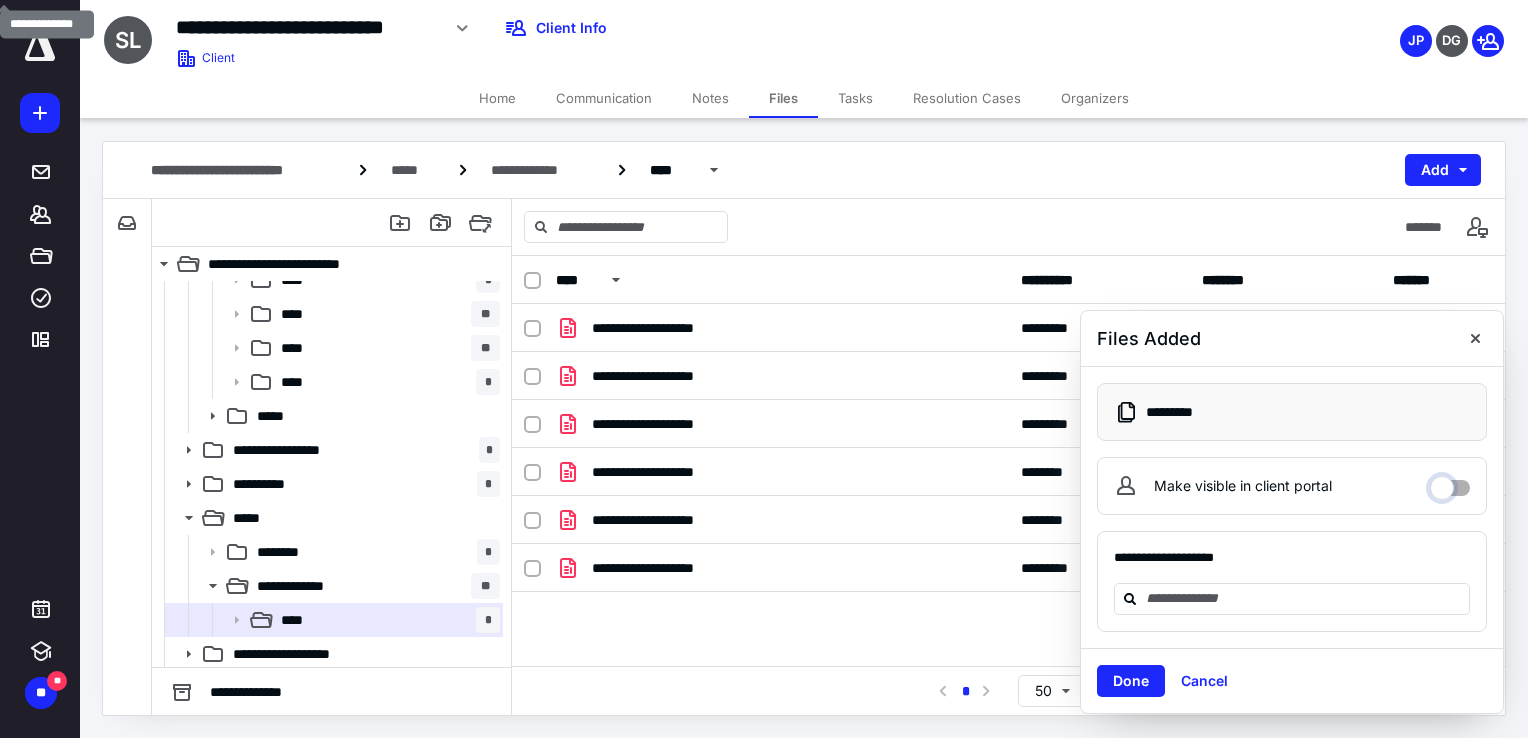 click on "Make visible in client portal" at bounding box center [1450, 483] 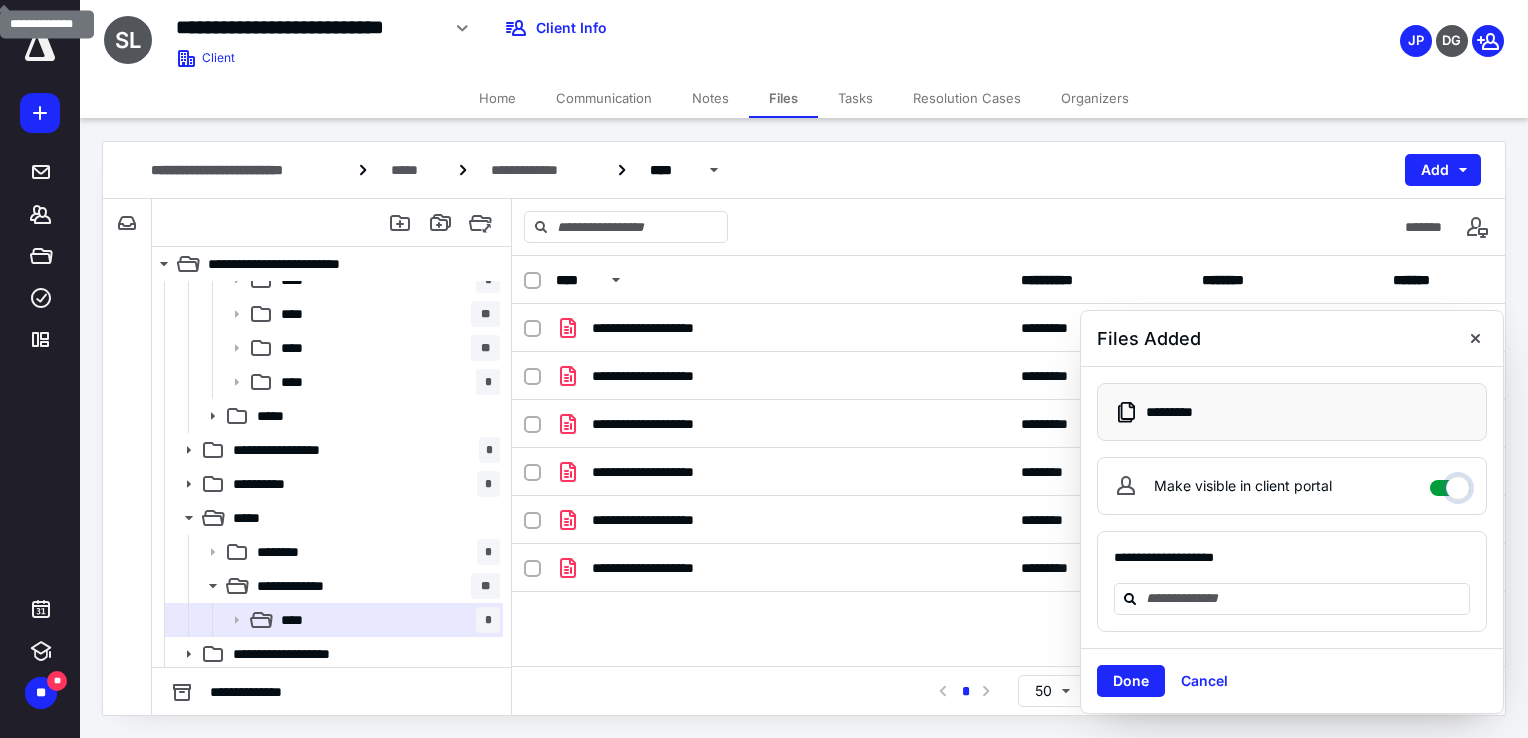 checkbox on "****" 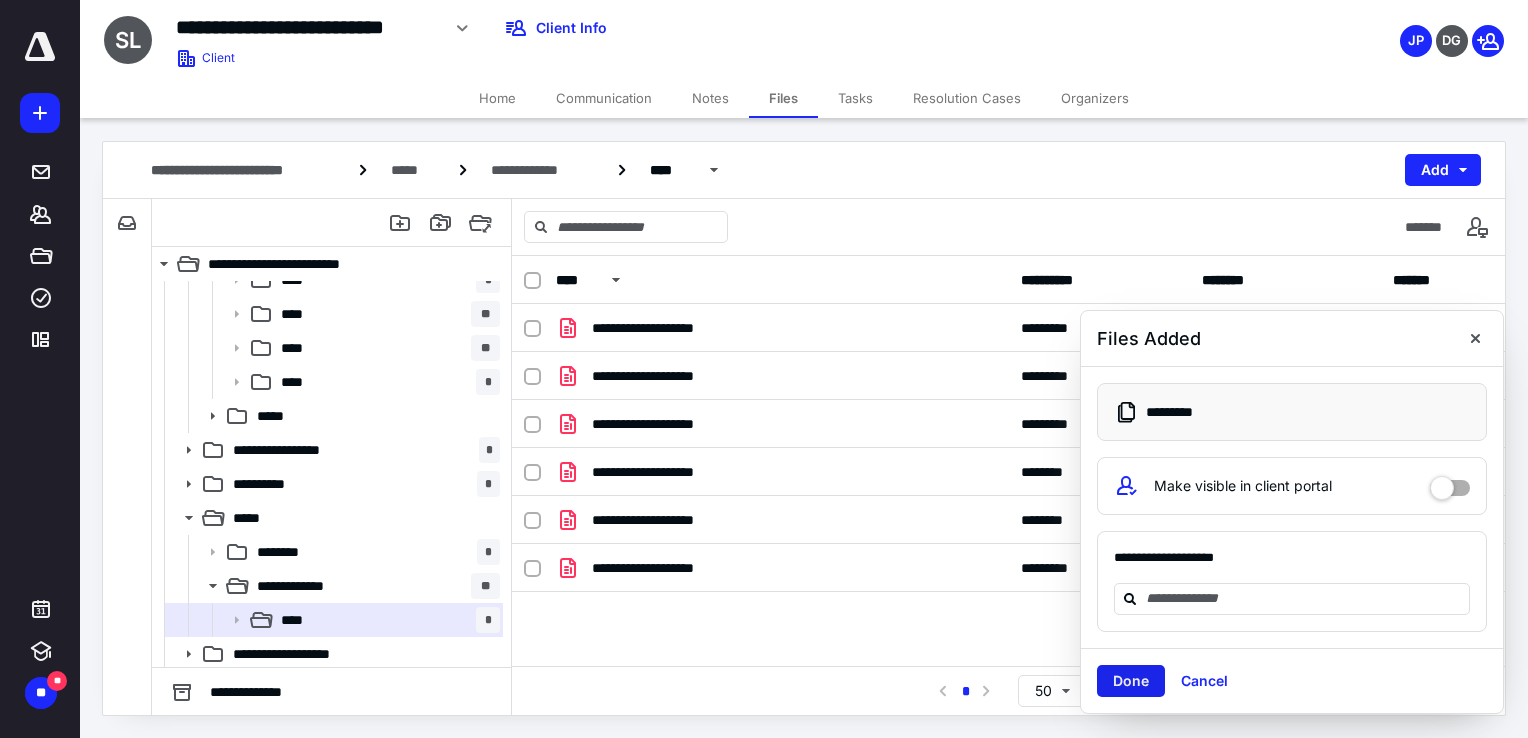 click on "Done" at bounding box center [1131, 681] 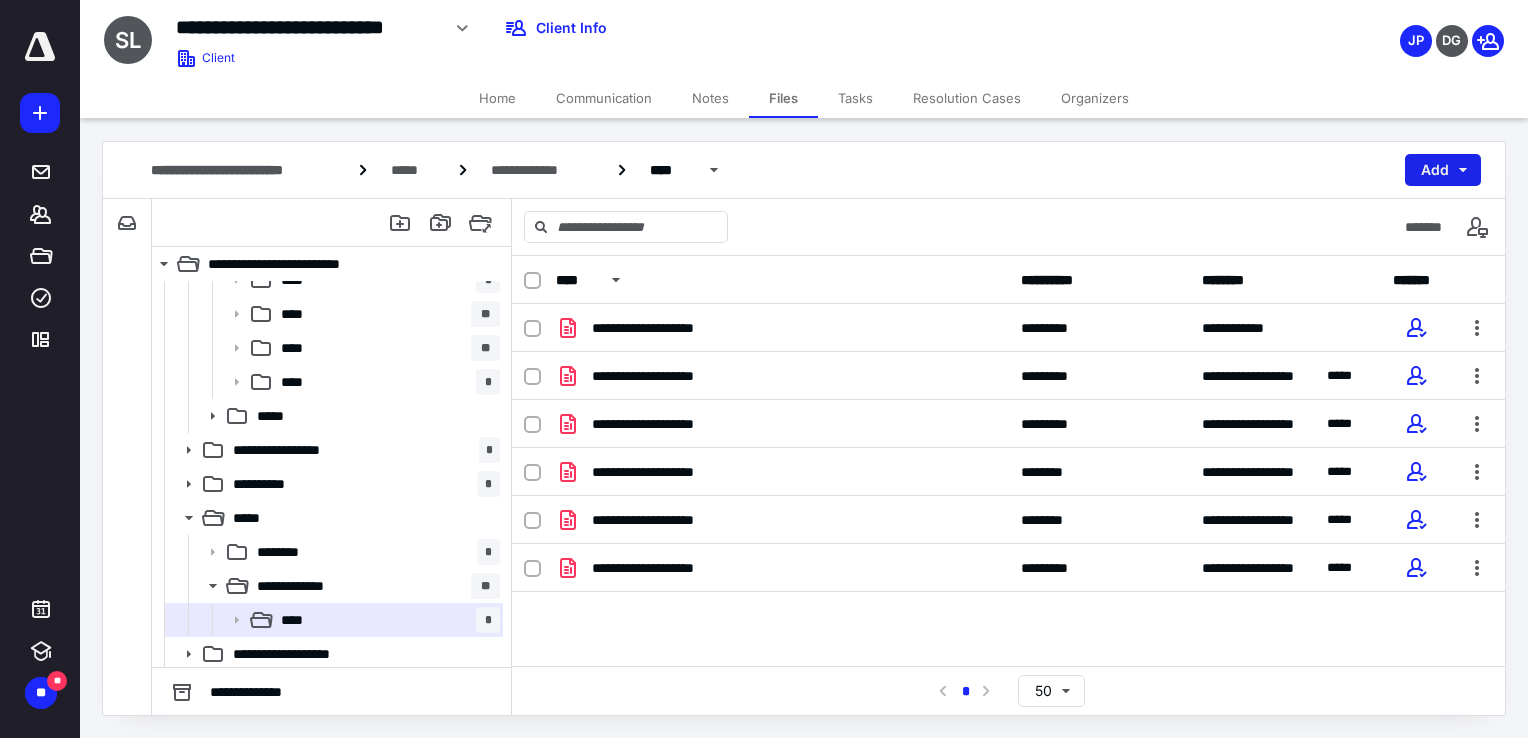click on "Add" at bounding box center (1443, 170) 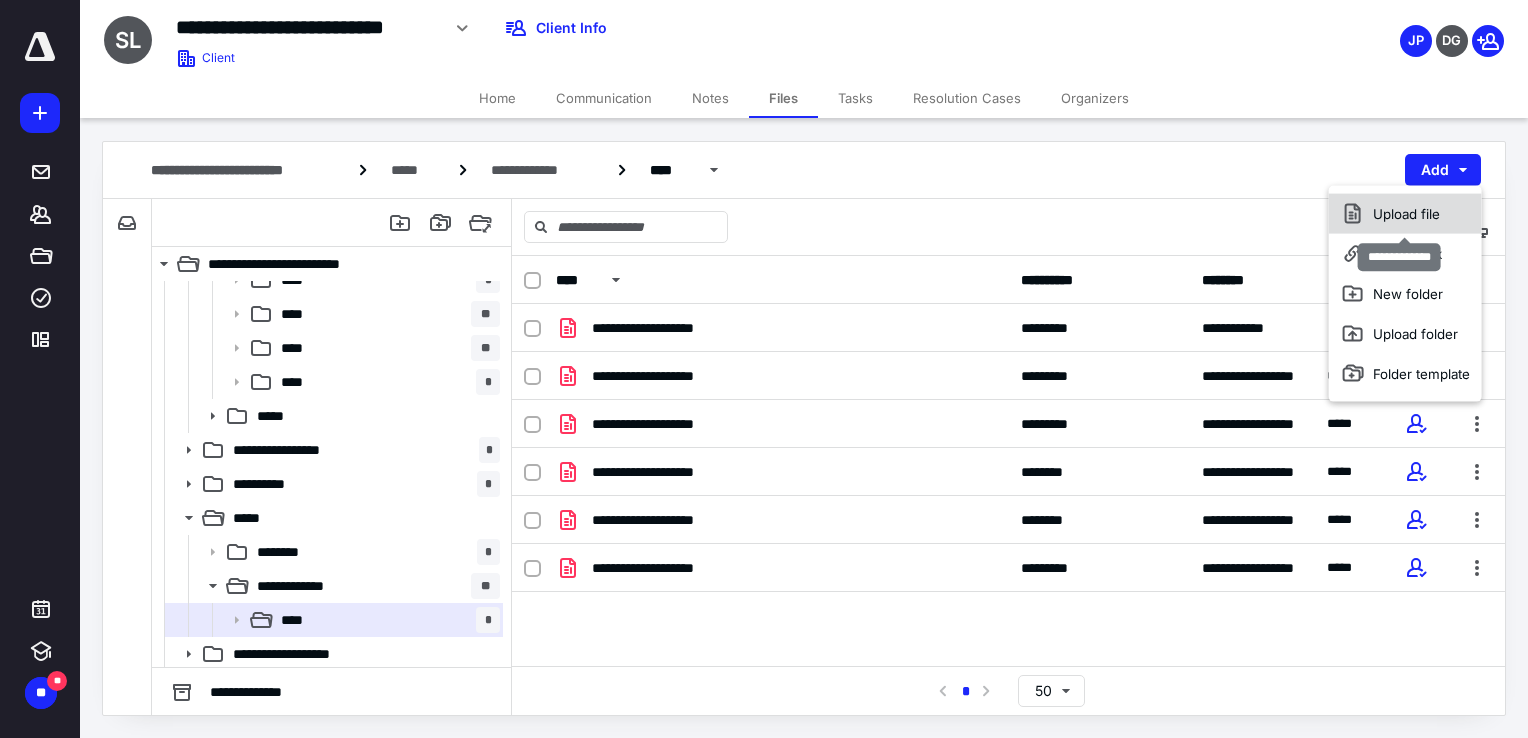 click on "Upload file" at bounding box center (1405, 214) 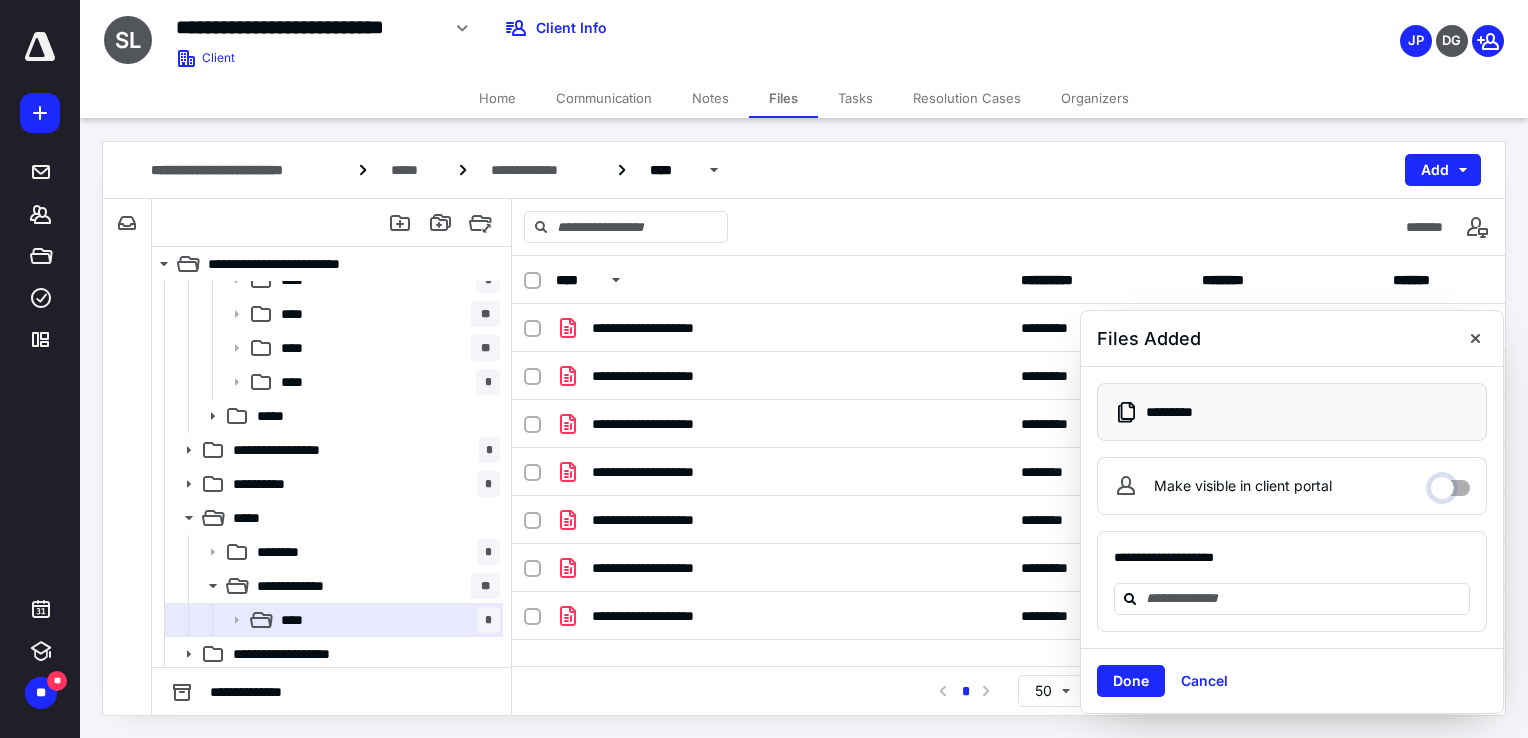 click on "Make visible in client portal" at bounding box center (1450, 483) 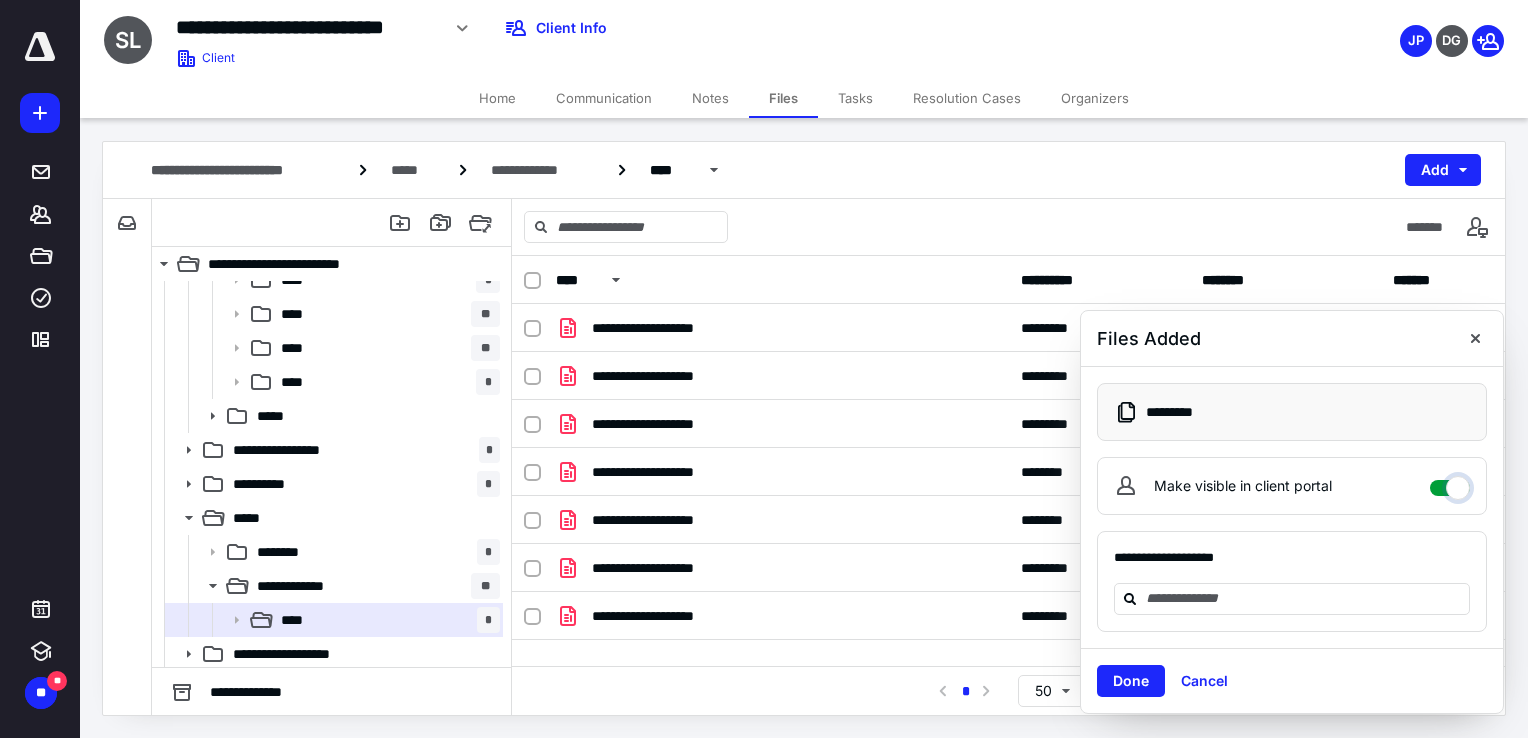 checkbox on "****" 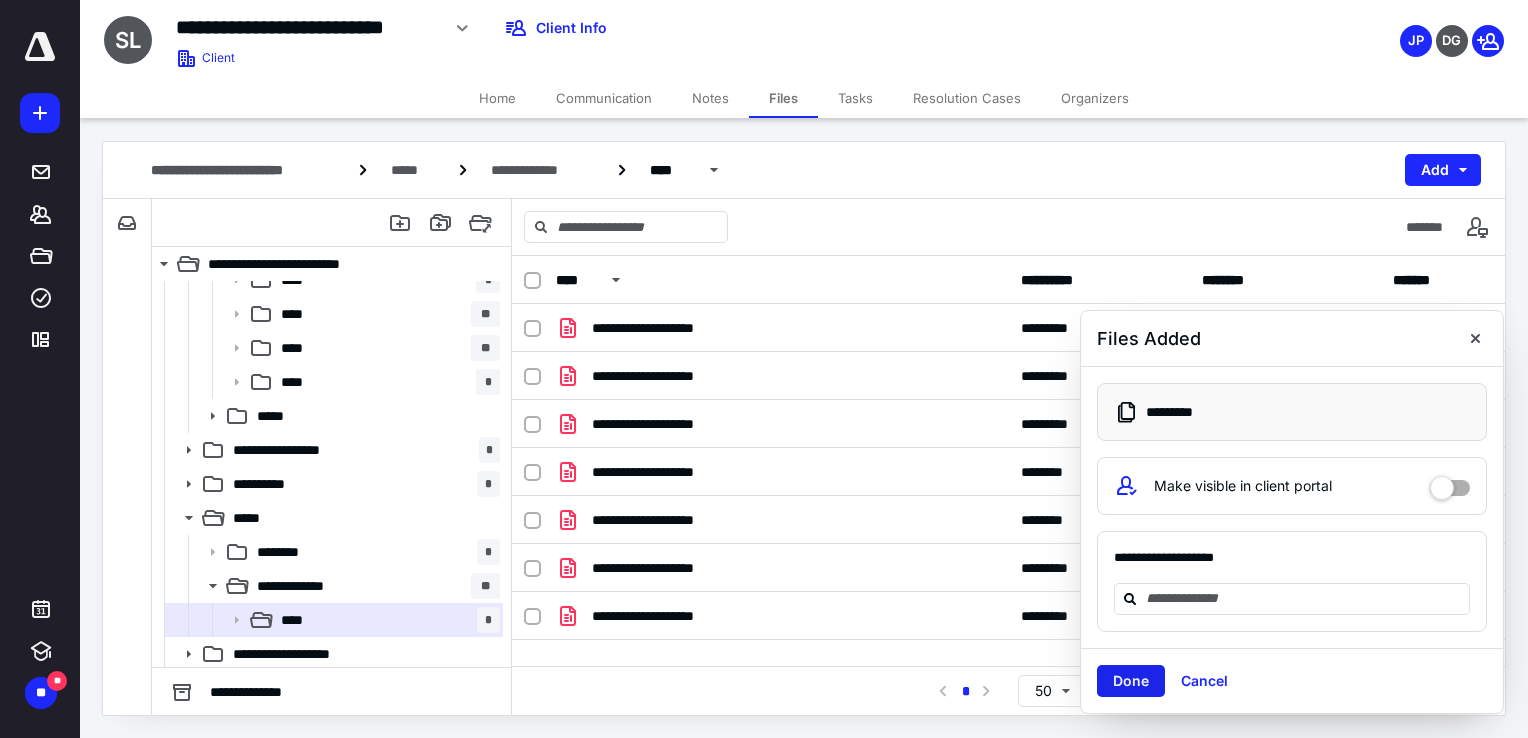 click on "Done" at bounding box center [1131, 681] 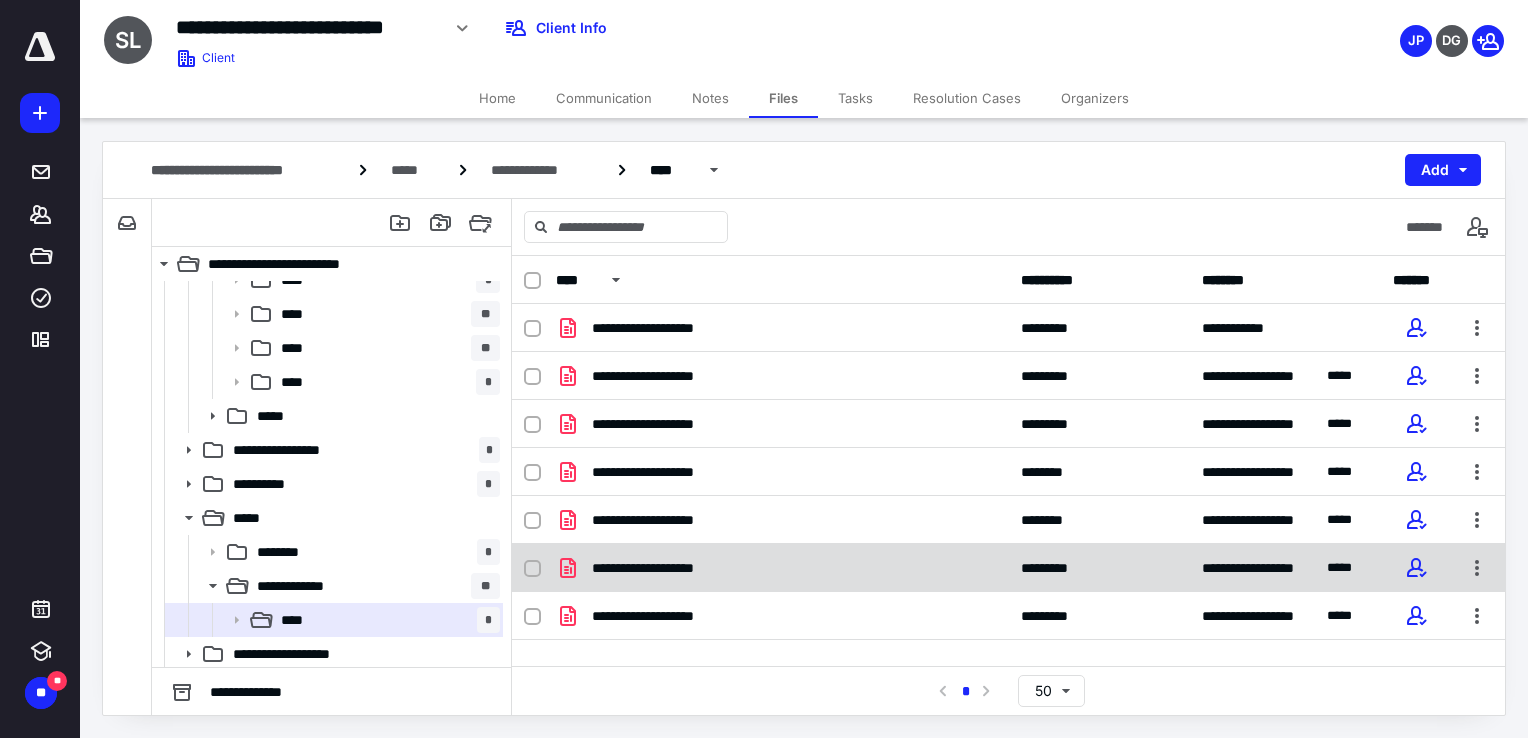click on "**********" at bounding box center (782, 568) 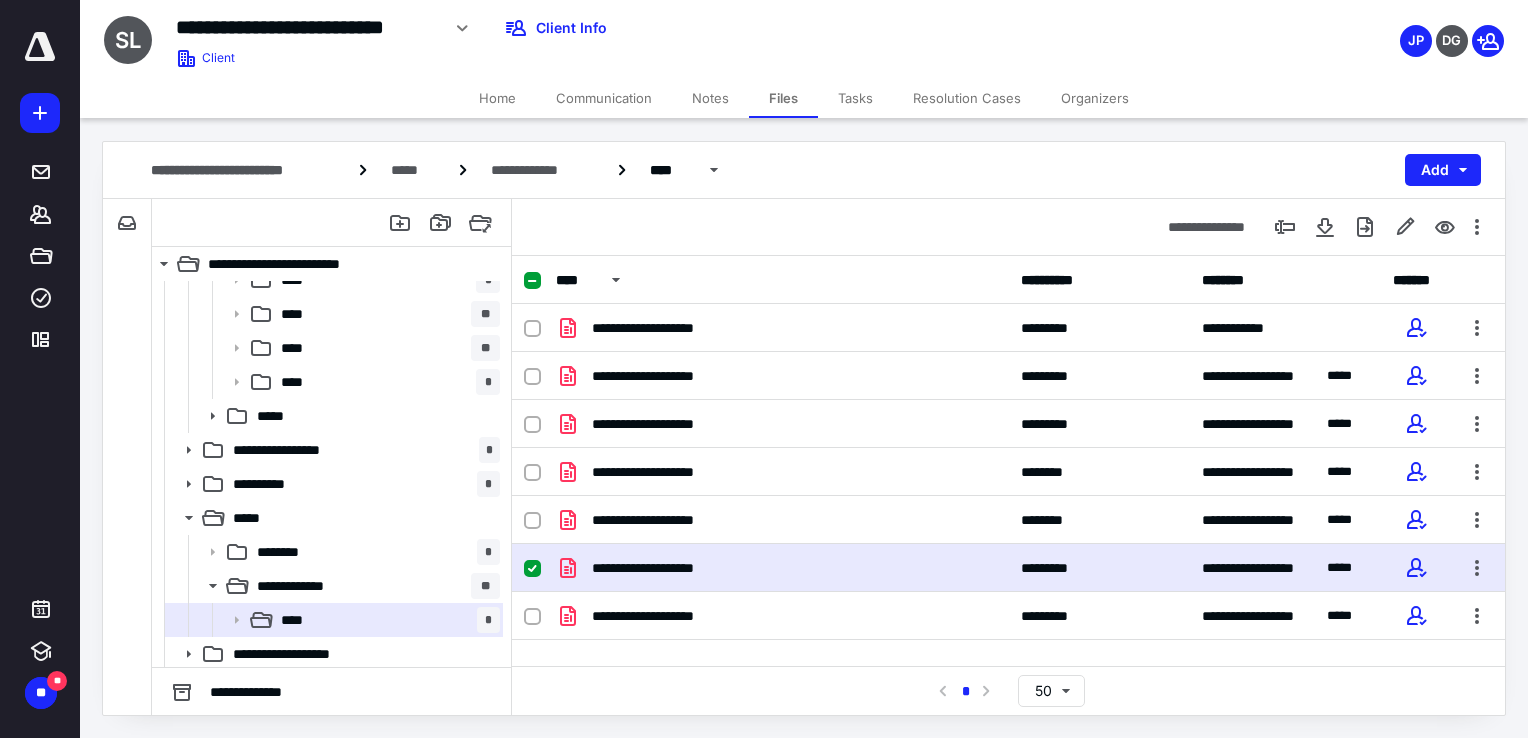 click on "**********" at bounding box center [782, 568] 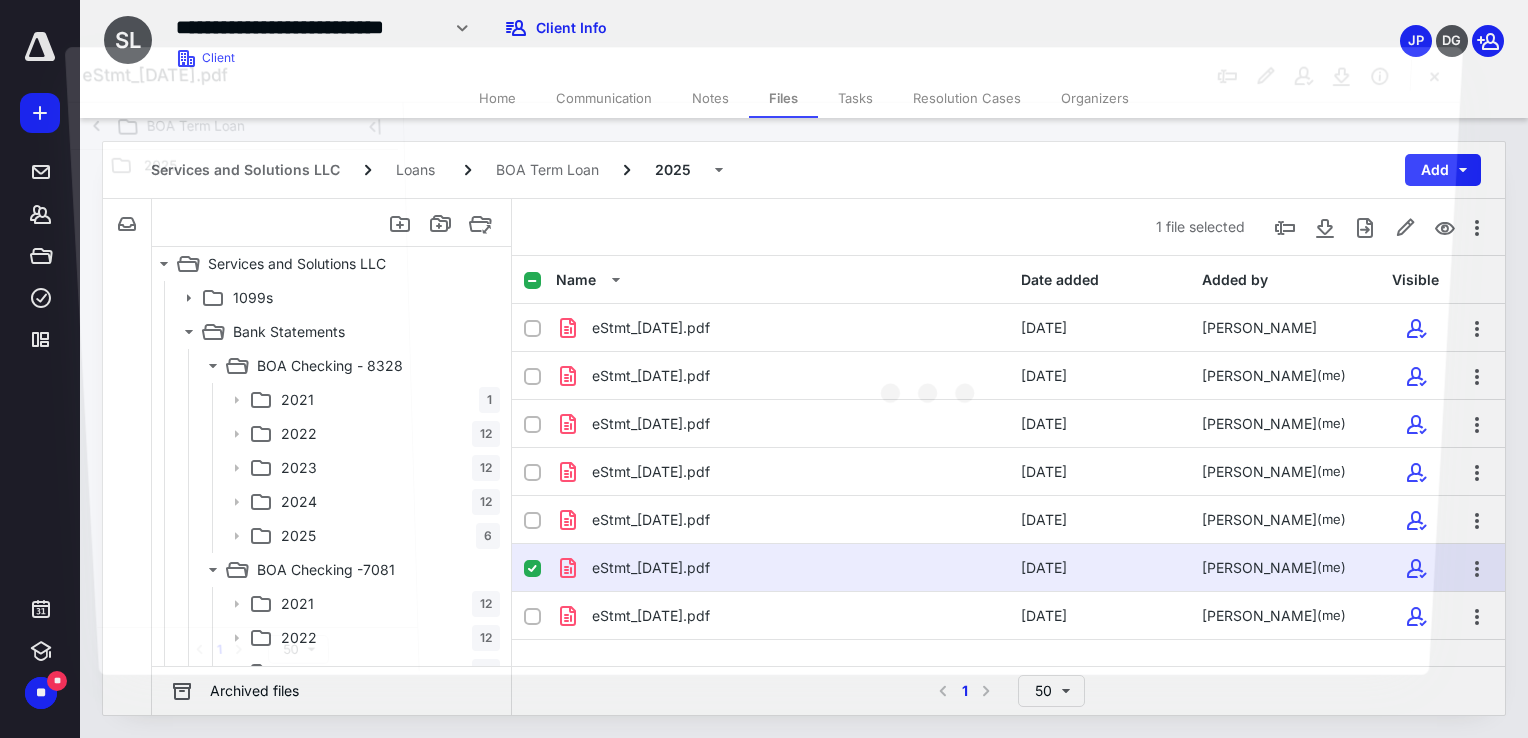 scroll, scrollTop: 800, scrollLeft: 0, axis: vertical 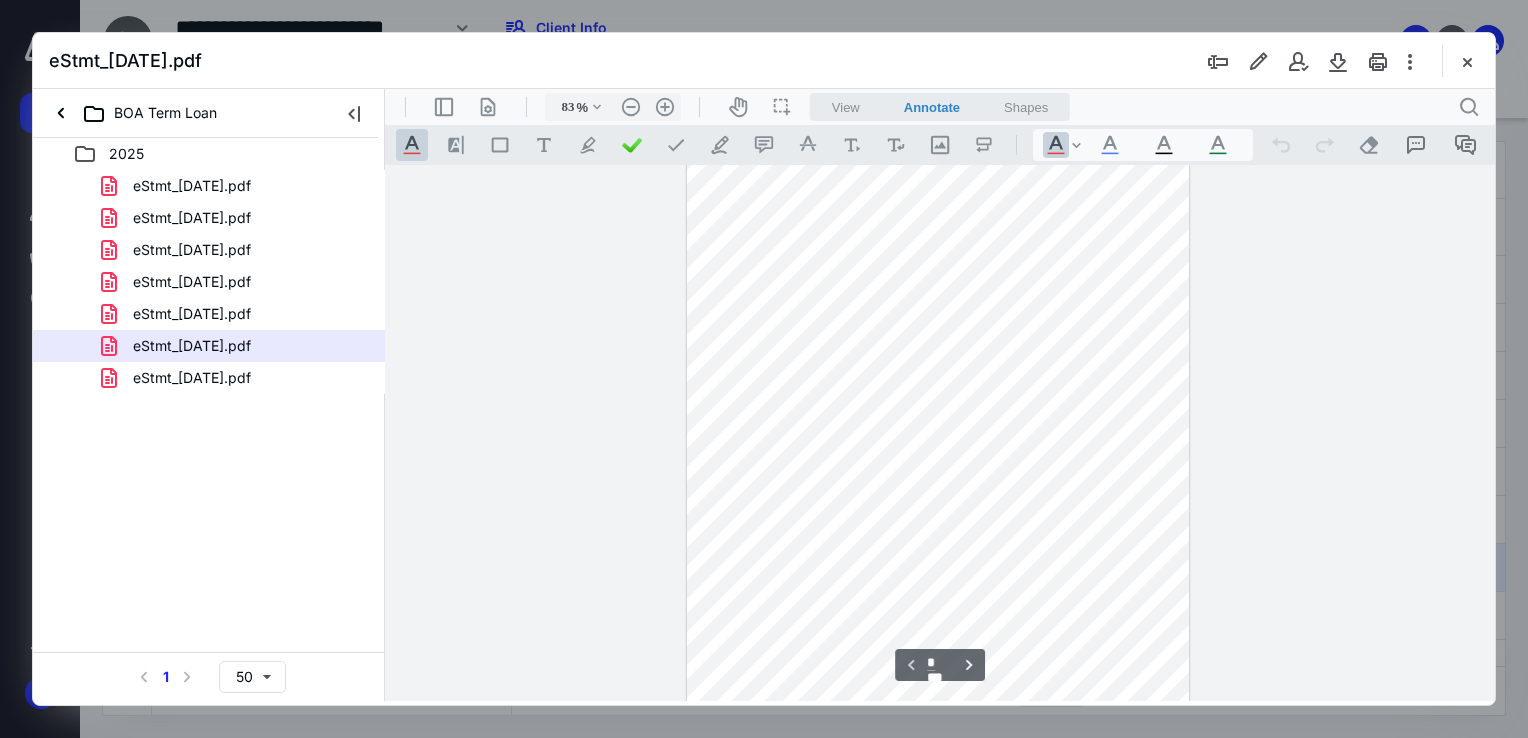 type on "108" 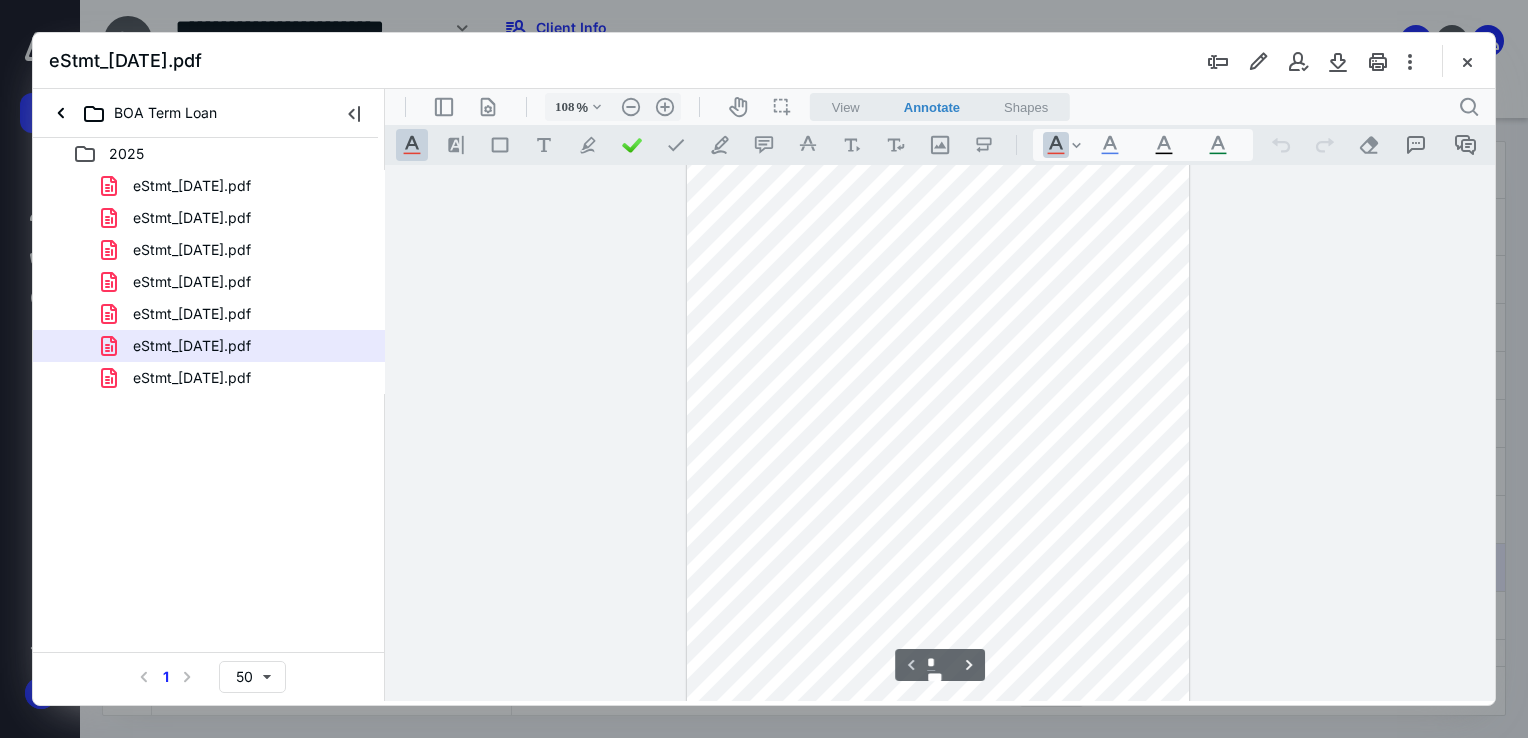 scroll, scrollTop: 275, scrollLeft: 0, axis: vertical 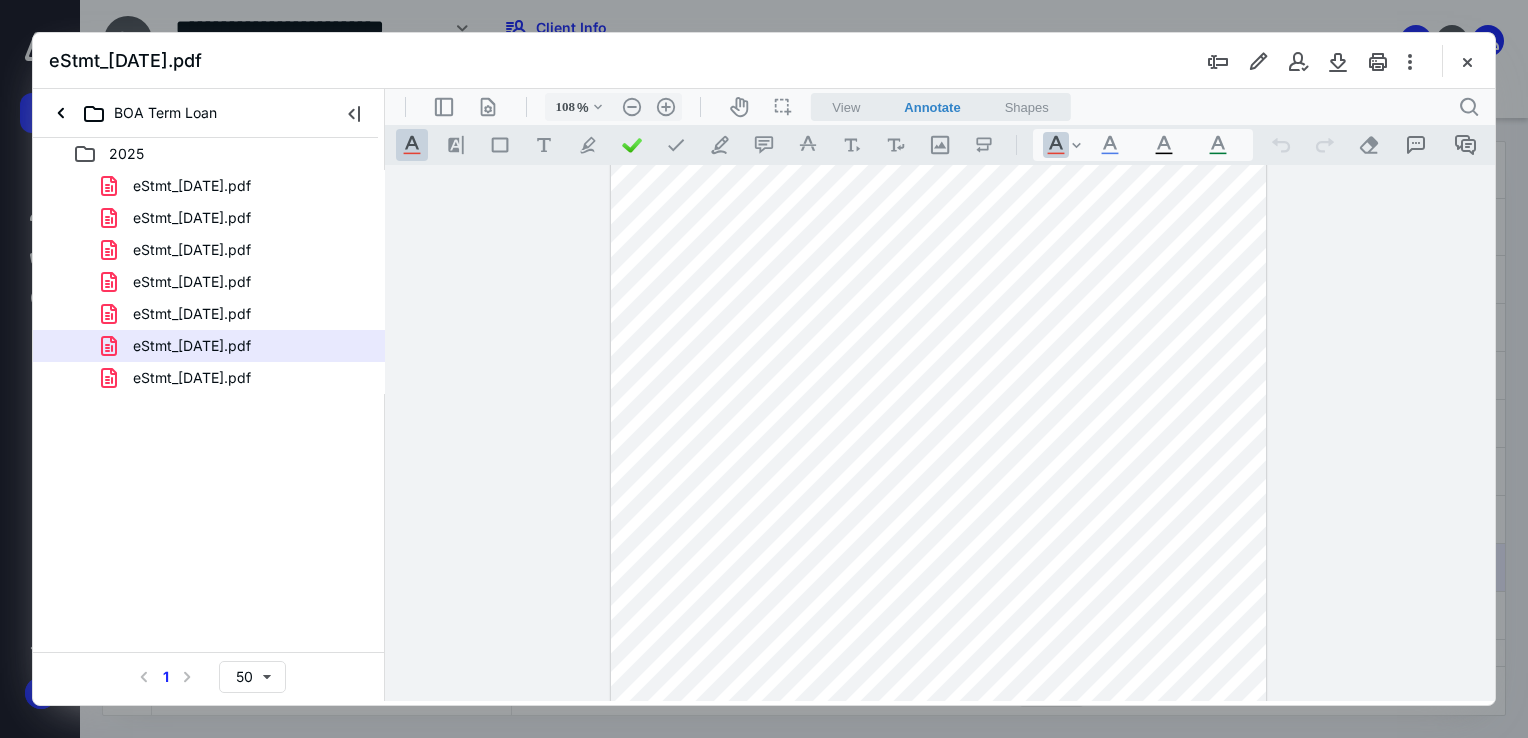 drag, startPoint x: 1189, startPoint y: 385, endPoint x: 1224, endPoint y: 386, distance: 35.014282 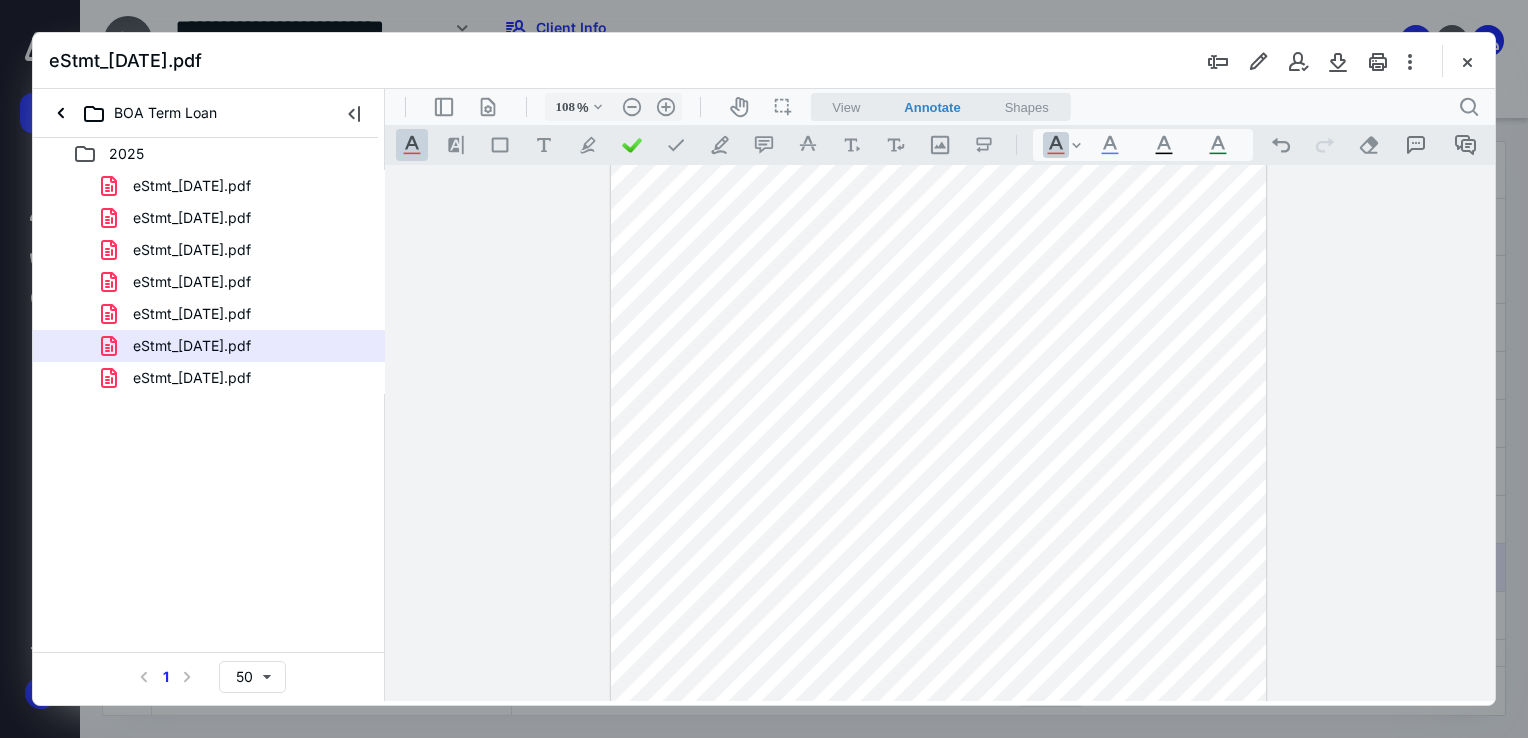 drag, startPoint x: 1472, startPoint y: 69, endPoint x: 1180, endPoint y: 110, distance: 294.86438 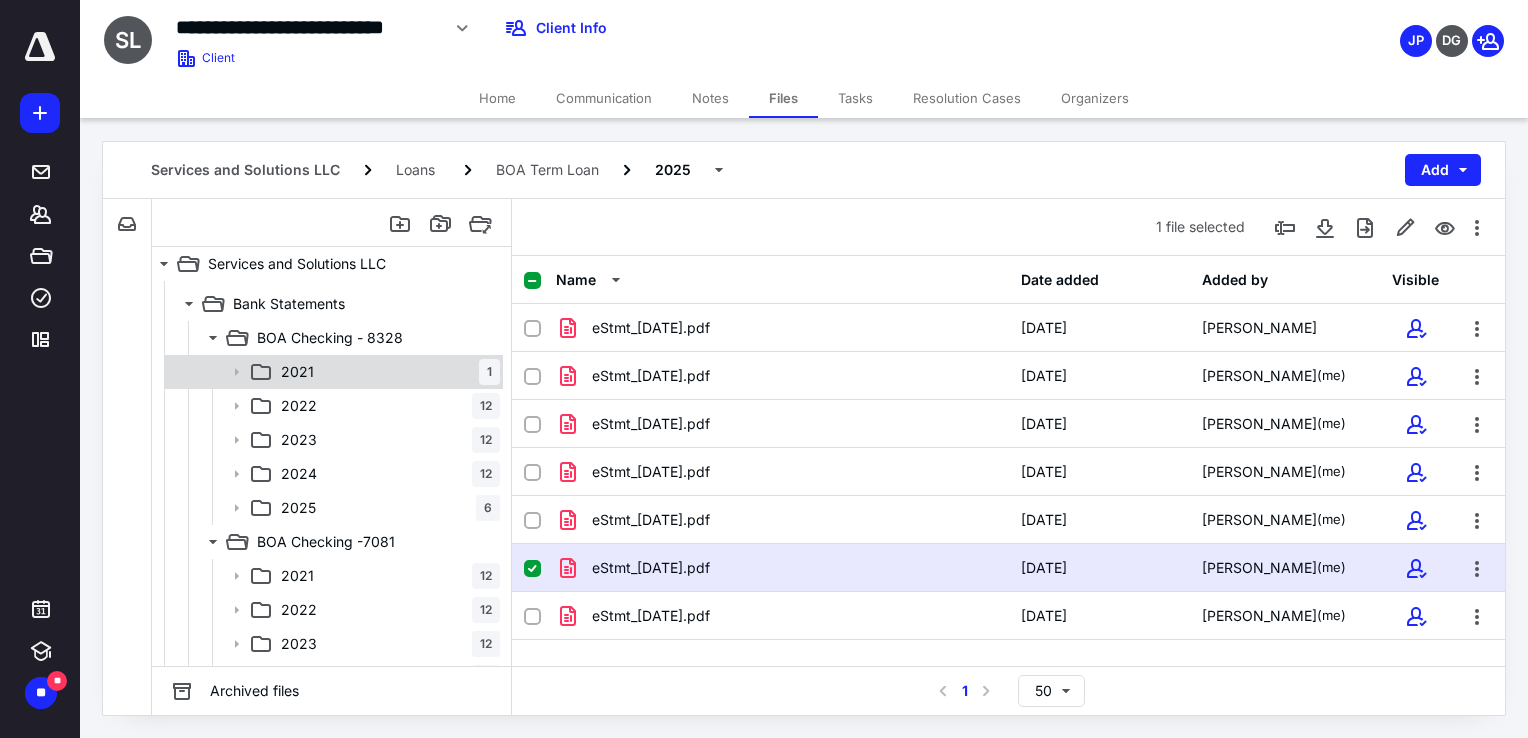 scroll, scrollTop: 0, scrollLeft: 0, axis: both 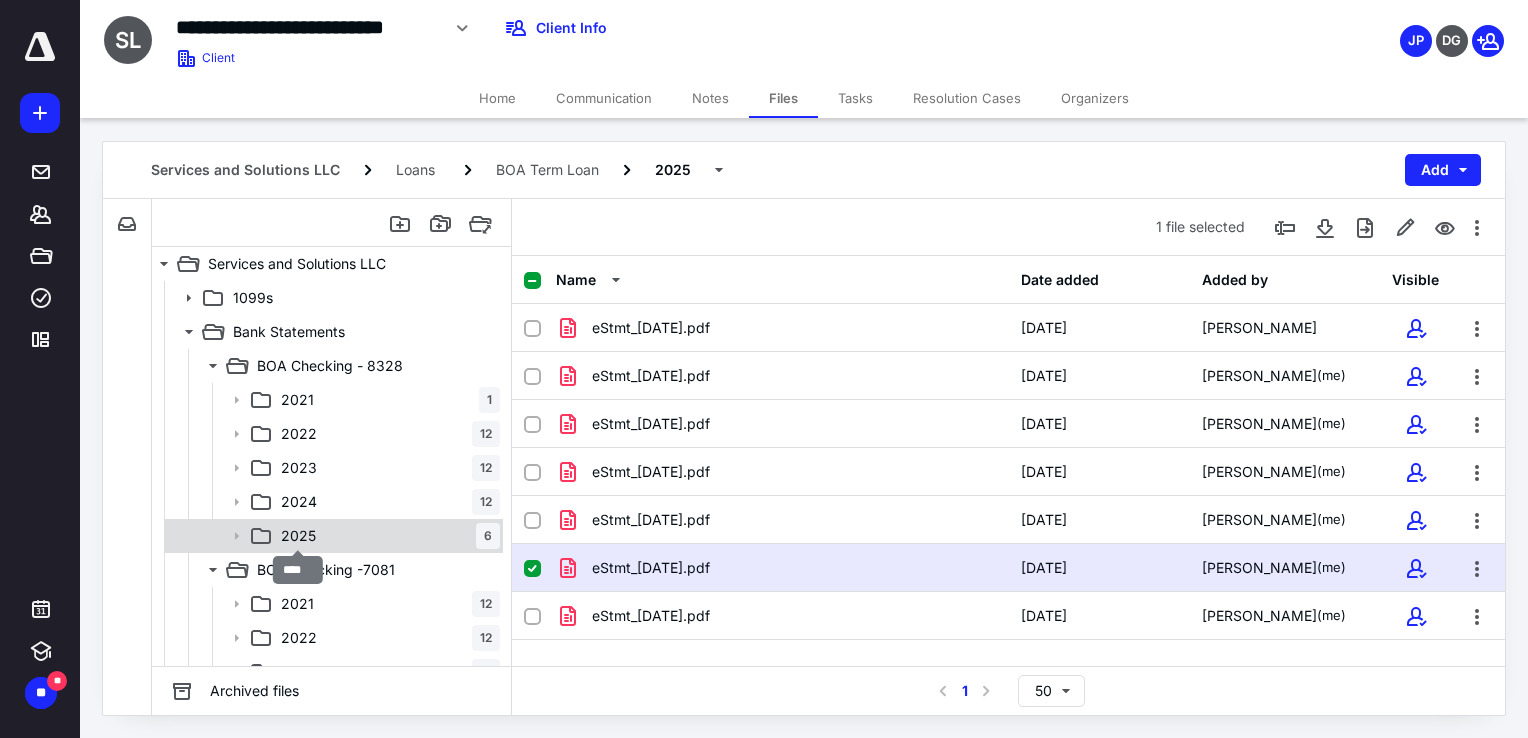 click on "2025" at bounding box center (298, 536) 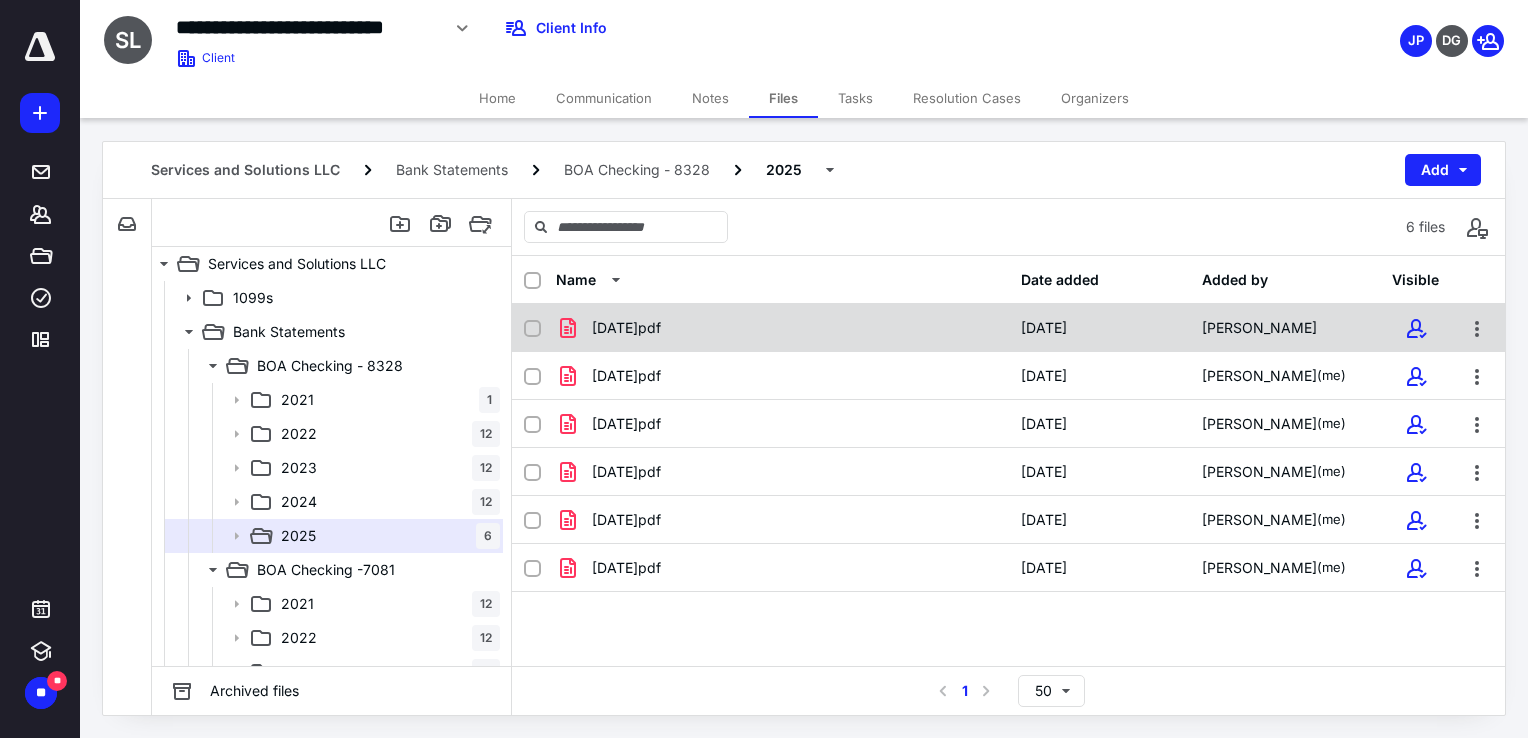 click on "[DATE]pdf" at bounding box center (626, 328) 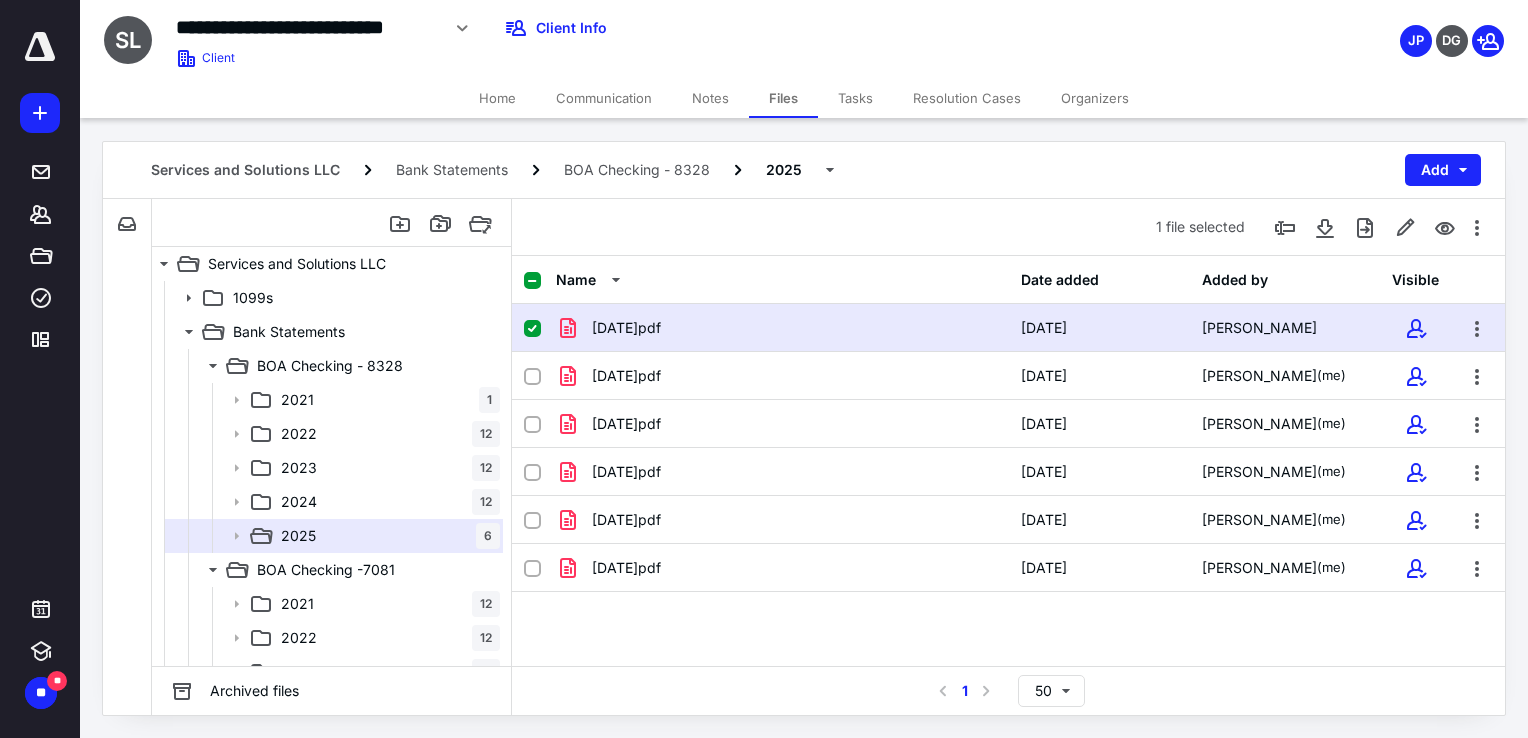 click on "[DATE]pdf" at bounding box center [626, 328] 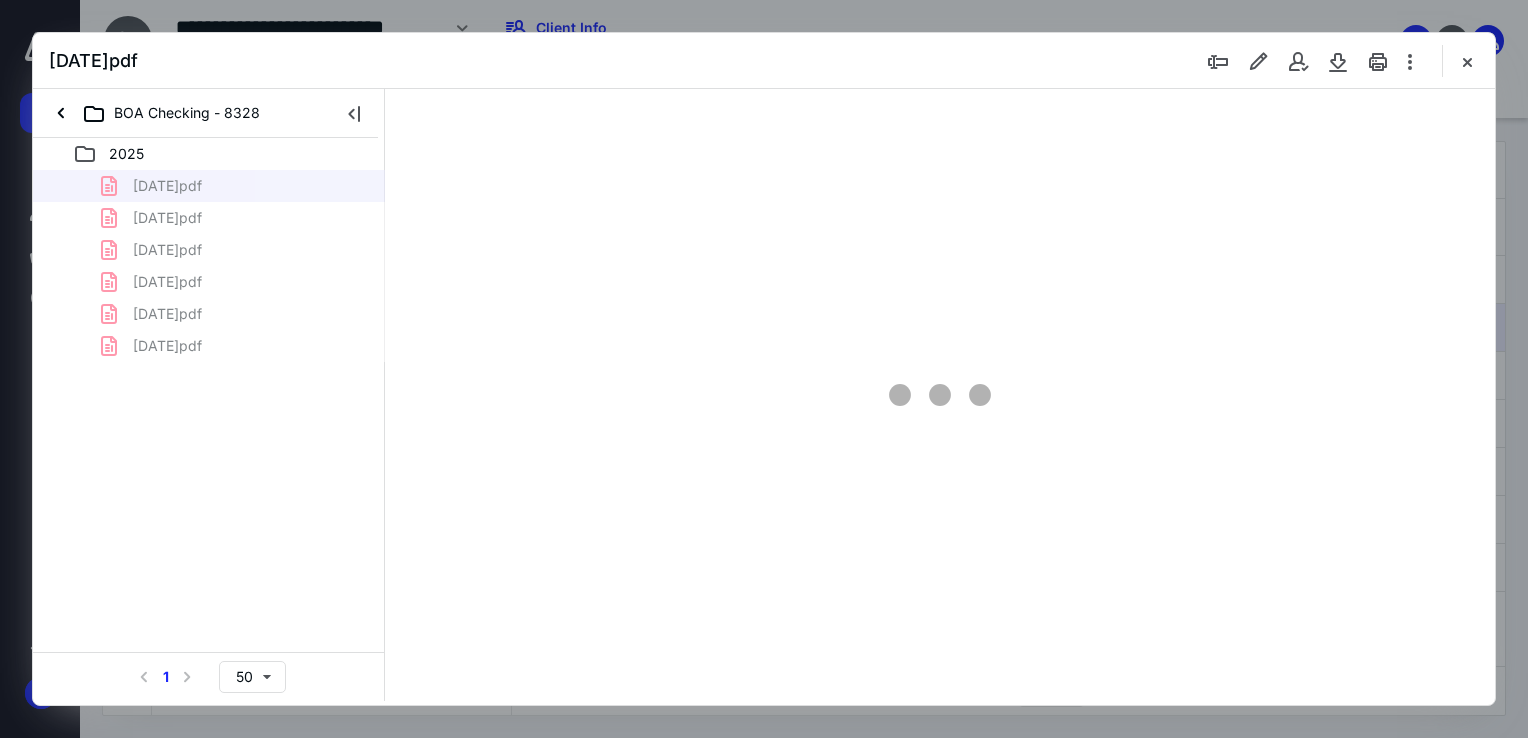 scroll, scrollTop: 0, scrollLeft: 0, axis: both 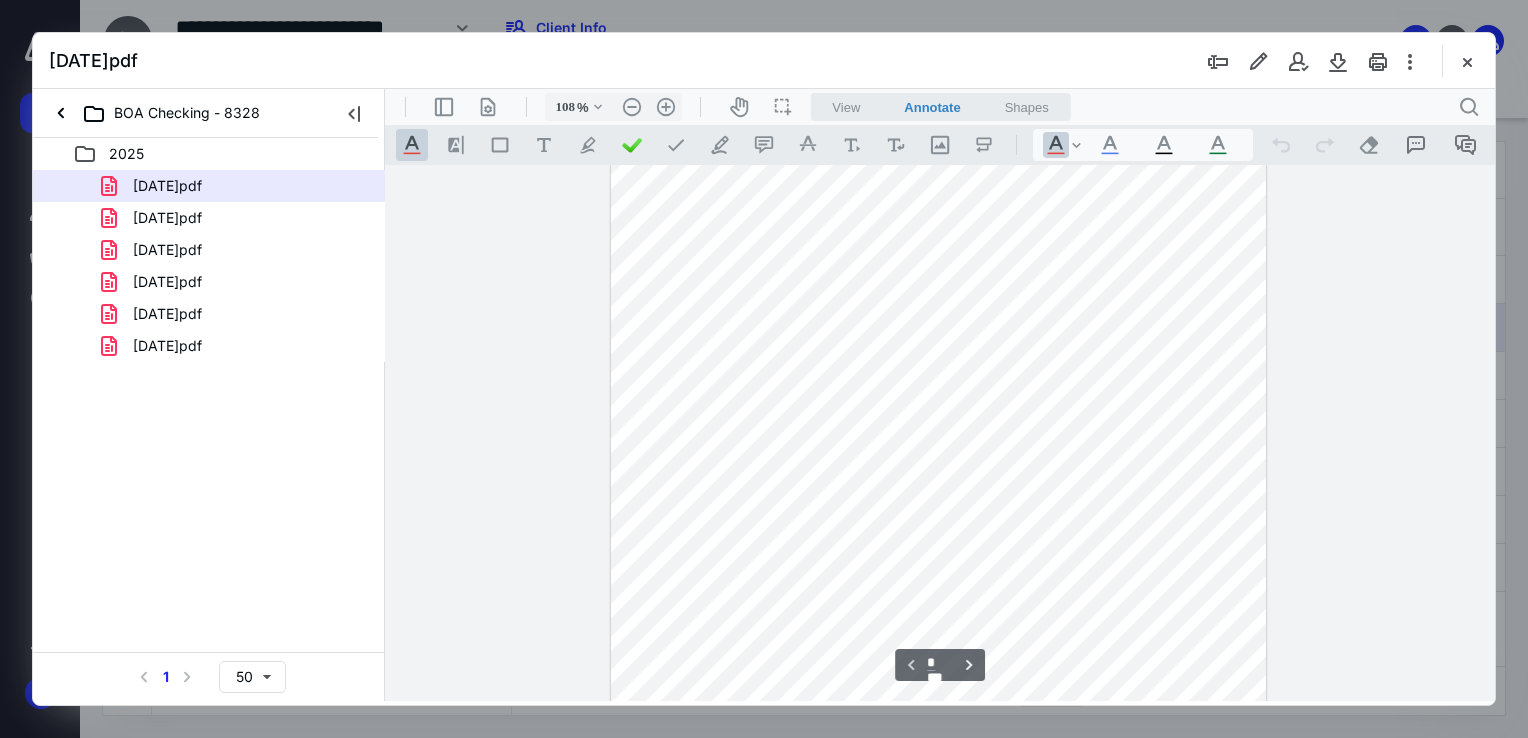 type on "133" 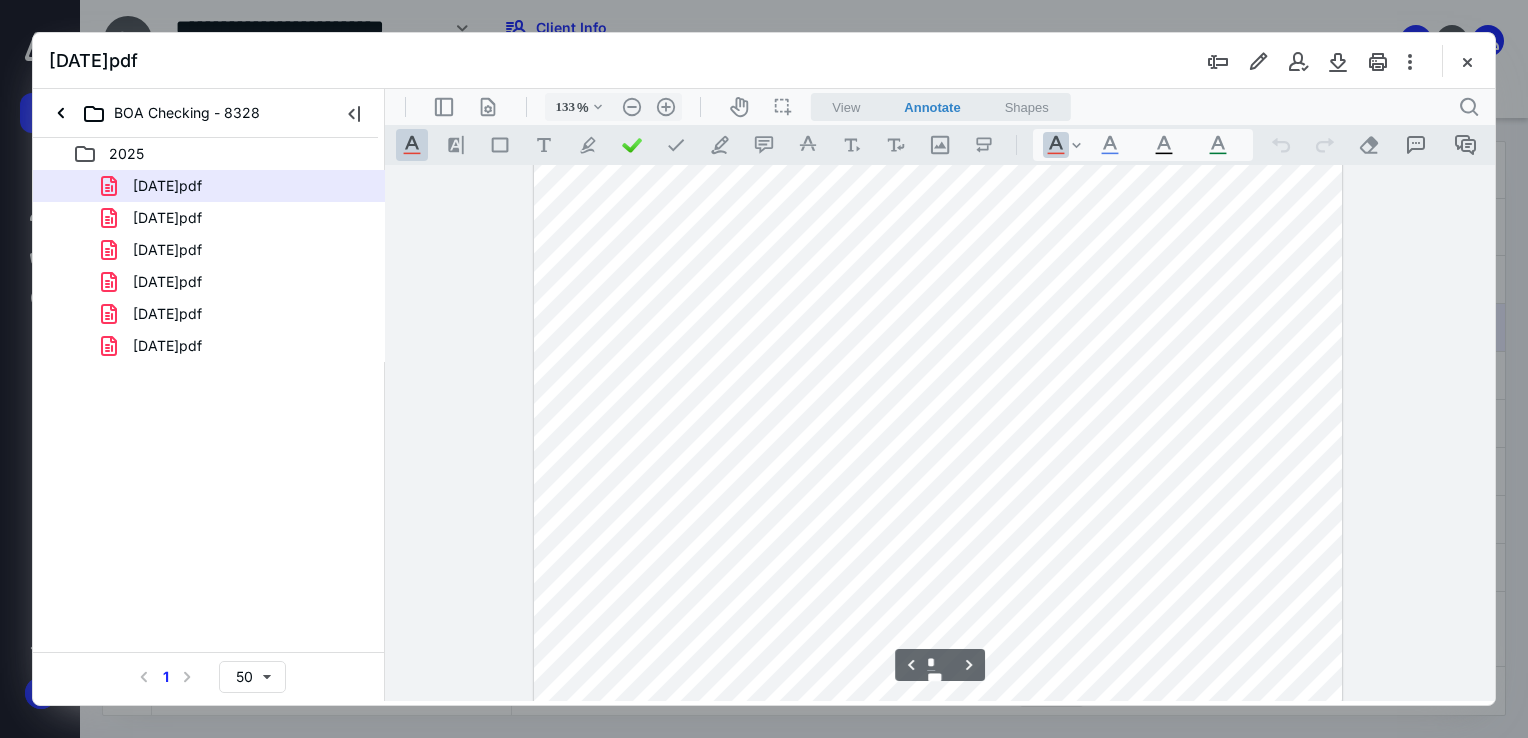 type on "*" 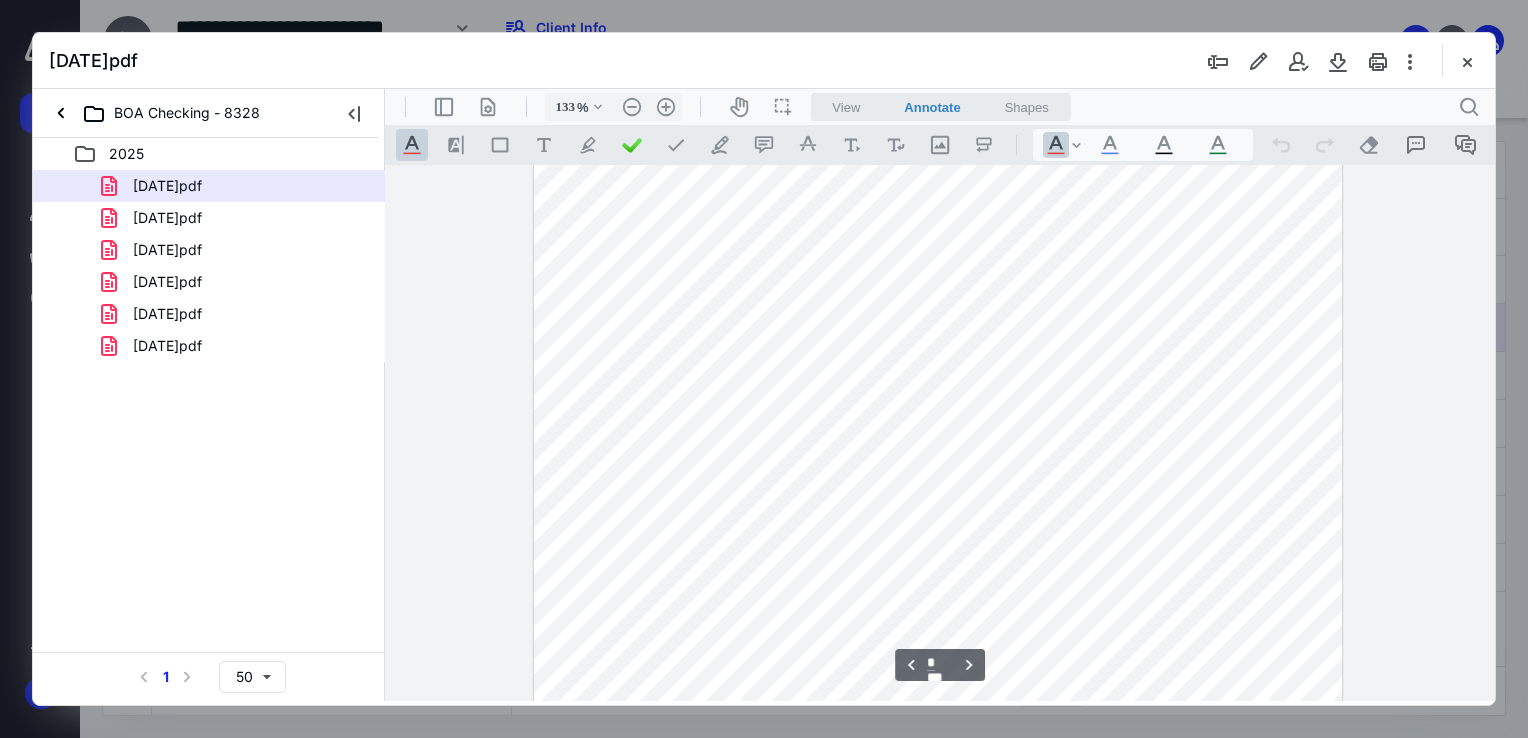 scroll, scrollTop: 2401, scrollLeft: 0, axis: vertical 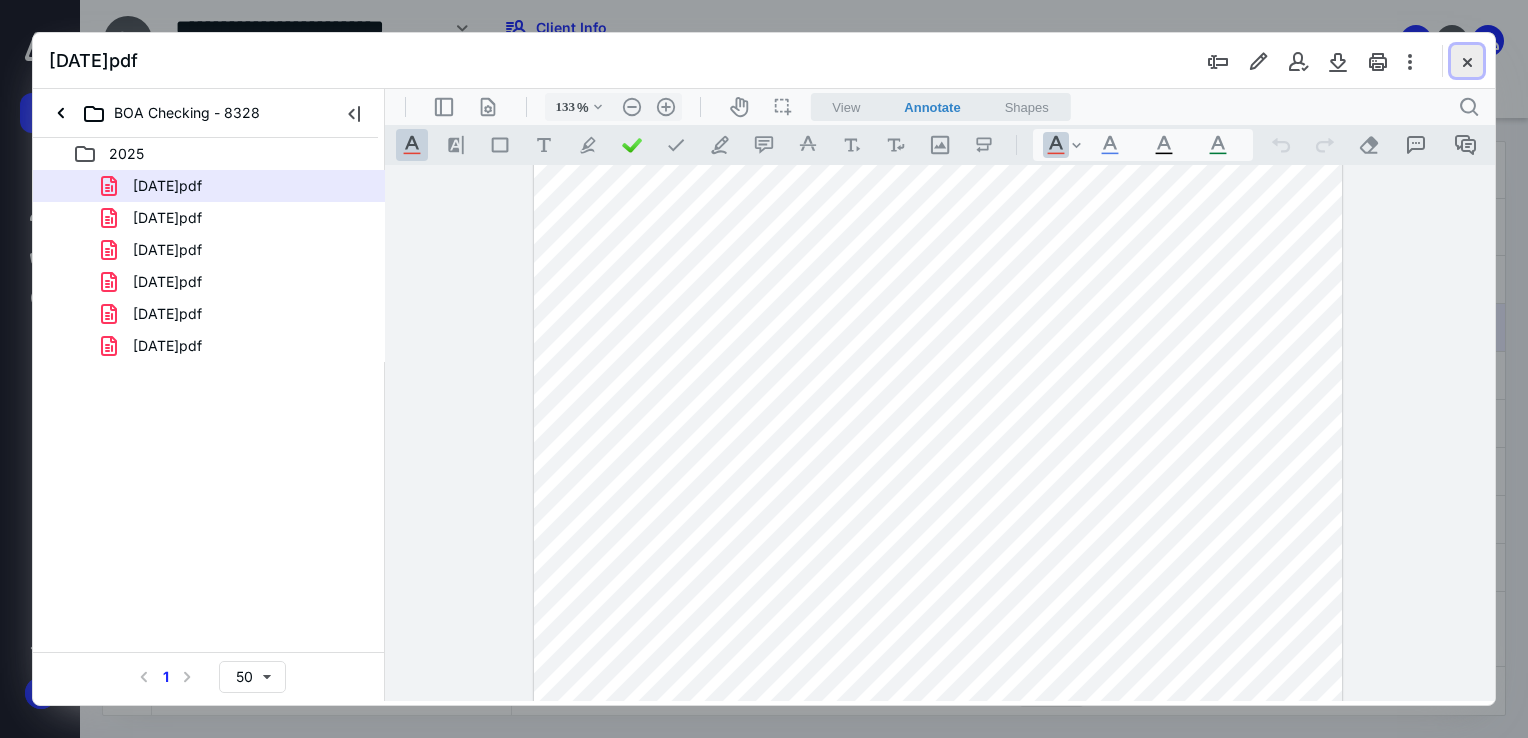 click at bounding box center [1467, 61] 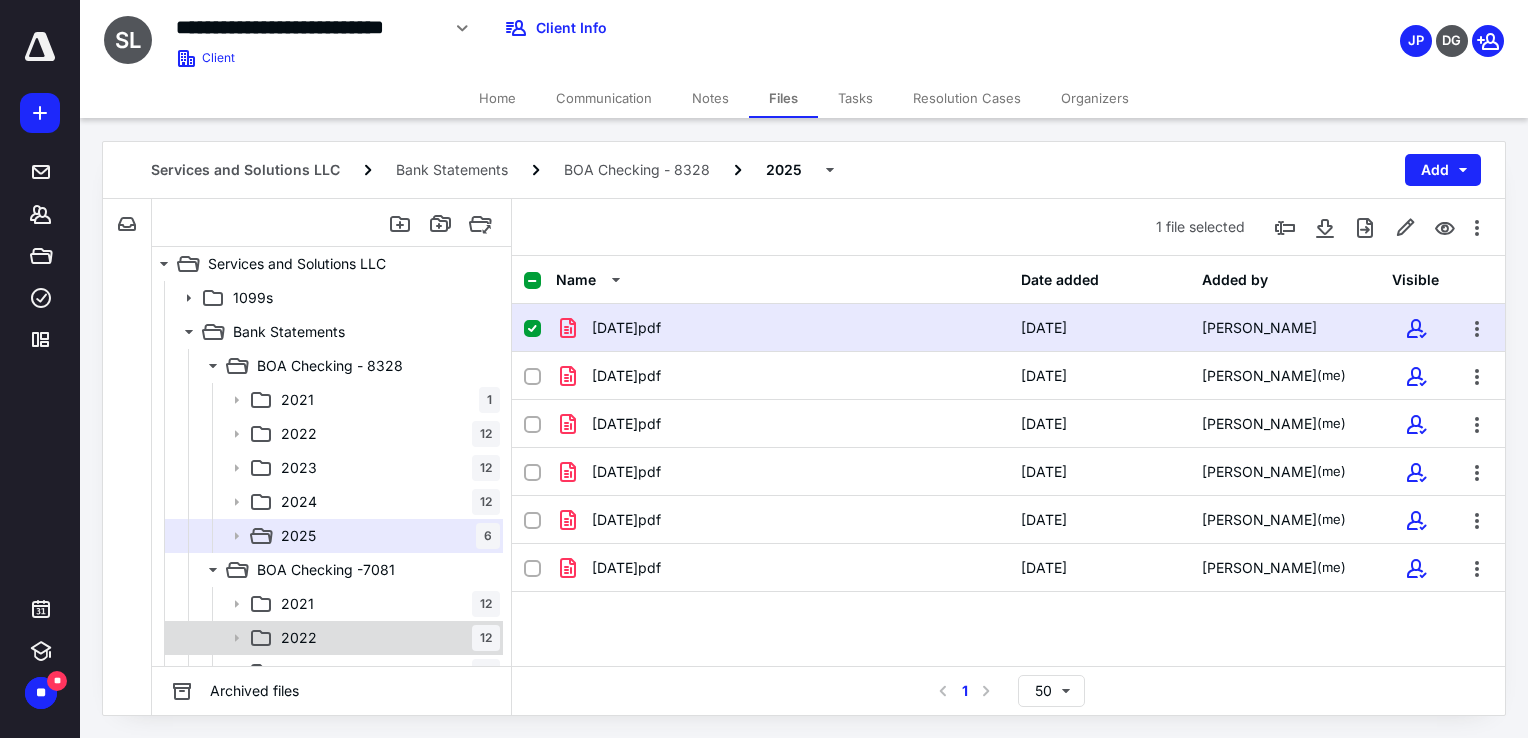 scroll, scrollTop: 200, scrollLeft: 0, axis: vertical 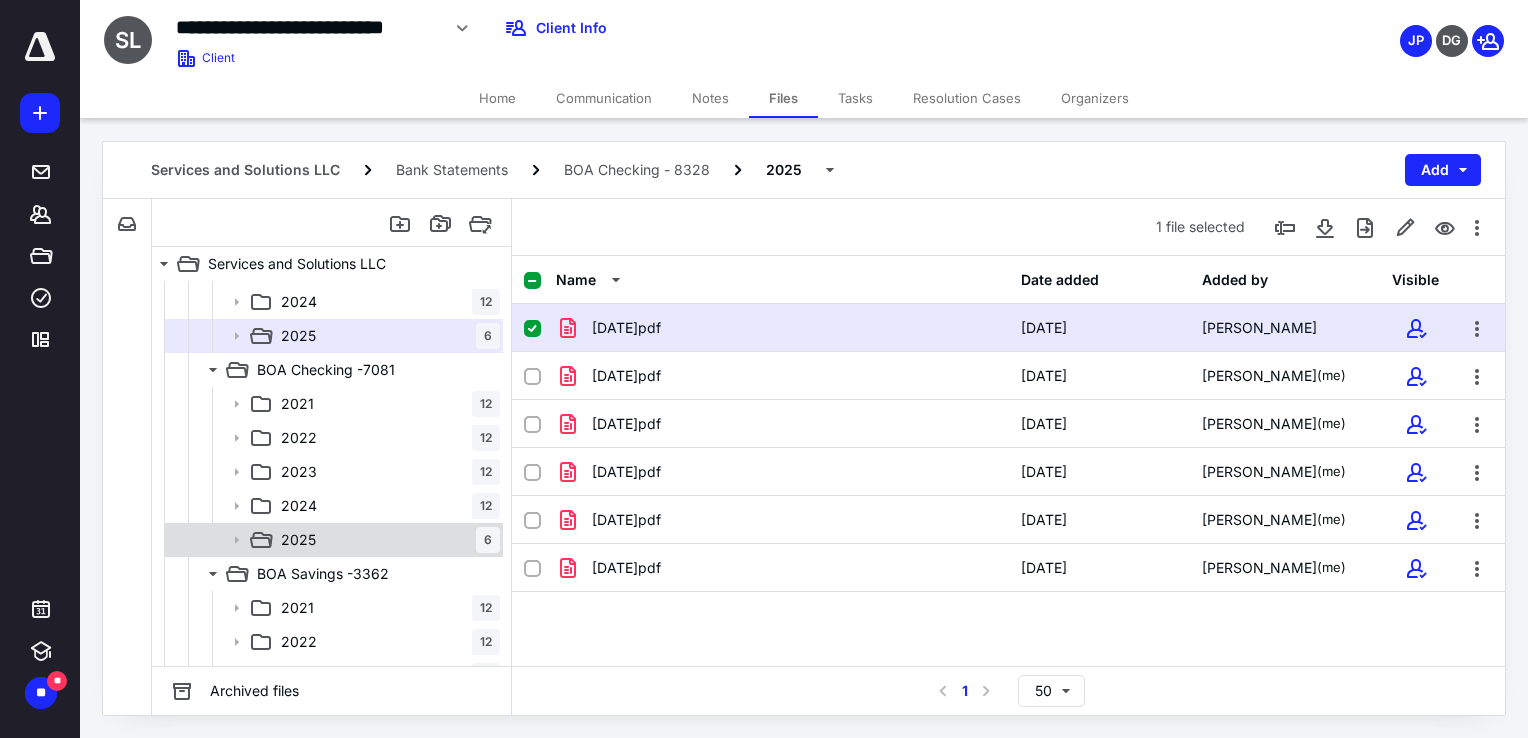 click on "2025 6" at bounding box center [386, 540] 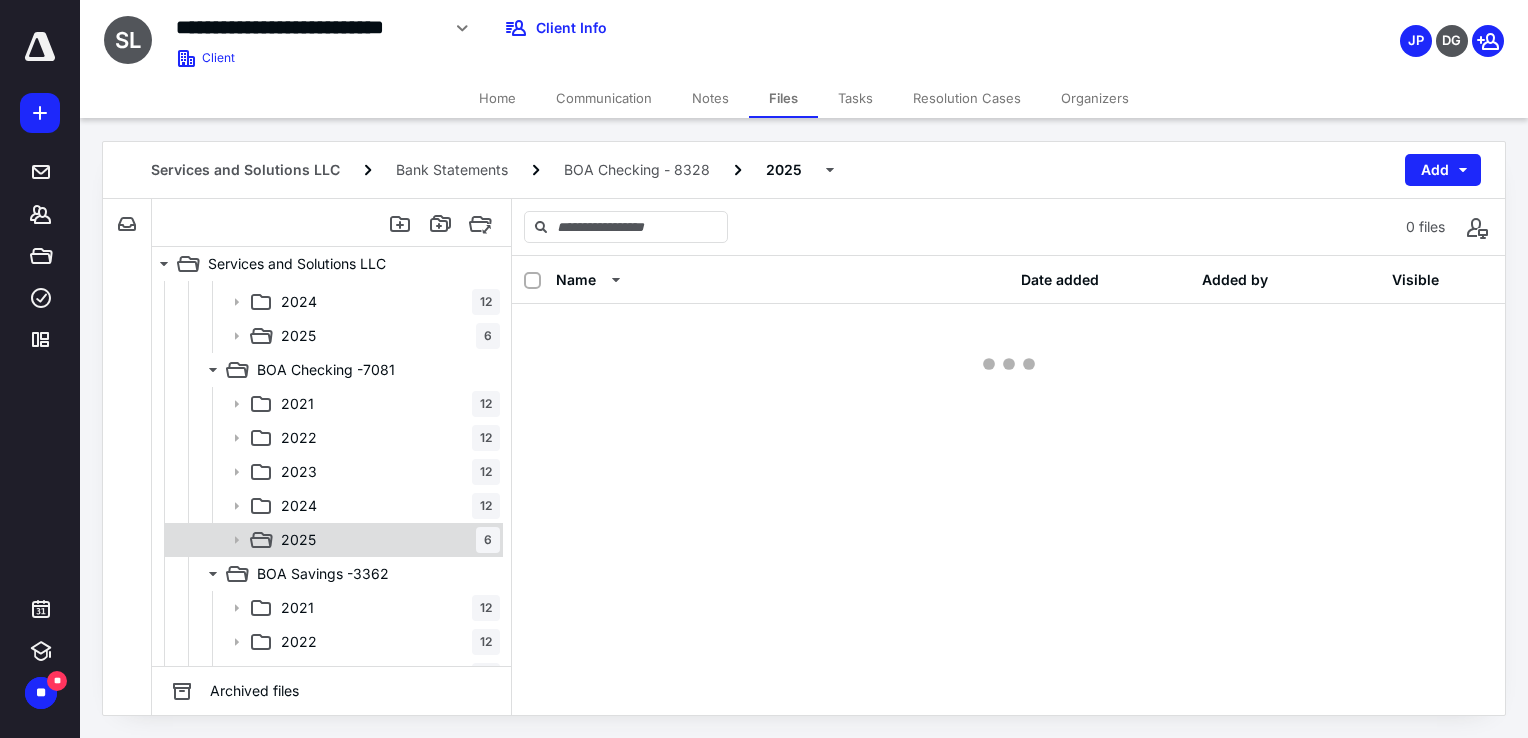 click on "2025 6" at bounding box center (386, 540) 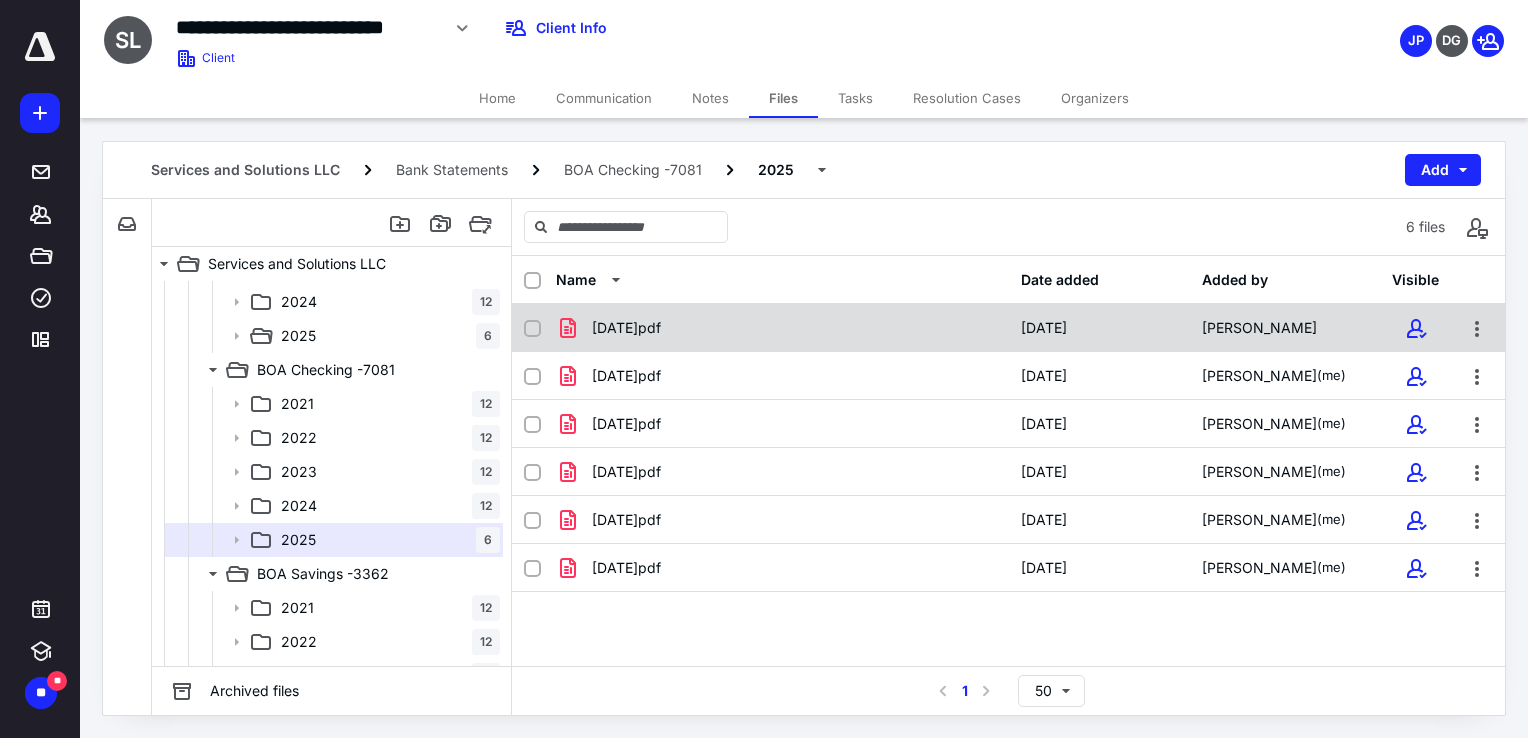 click on "[DATE]pdf" at bounding box center [782, 328] 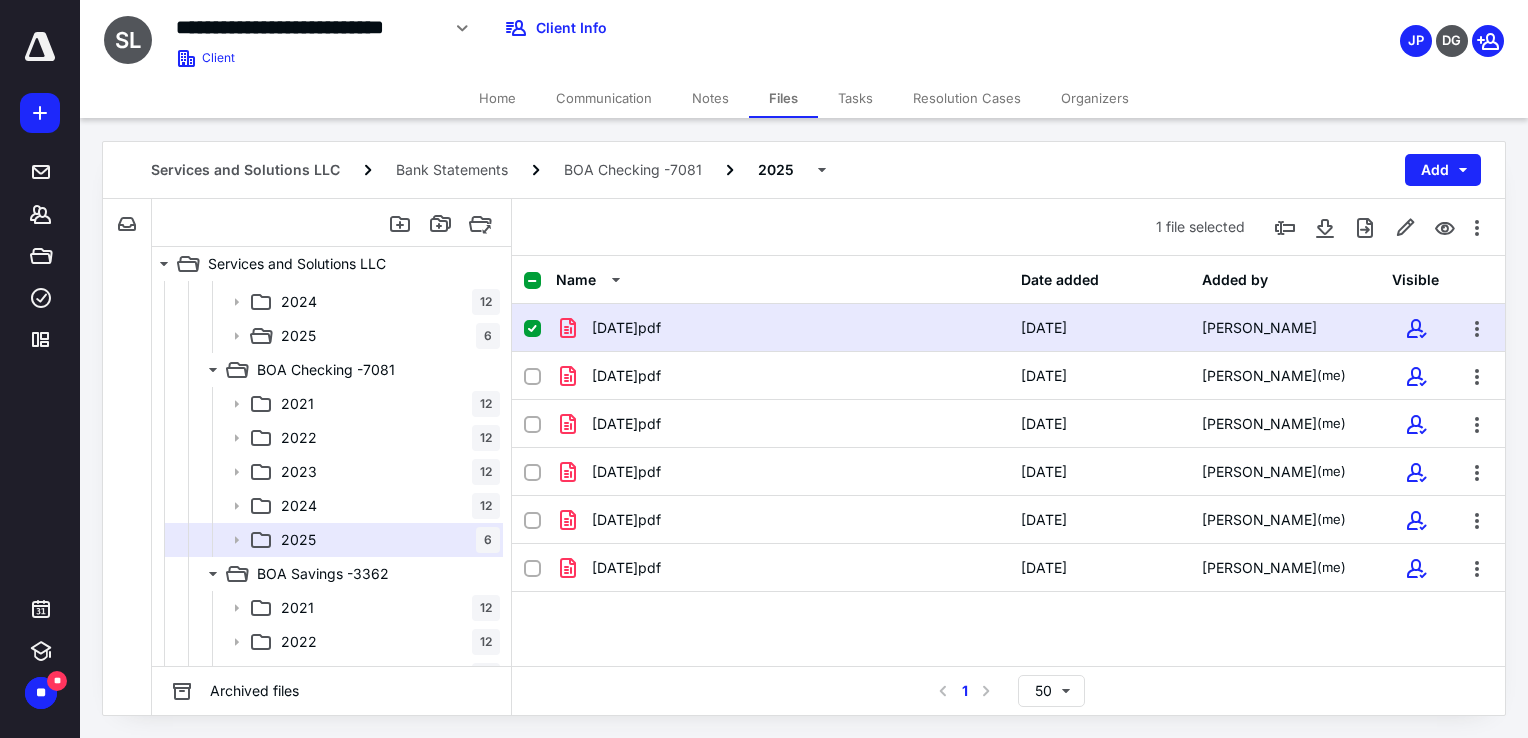 click on "[DATE]pdf" at bounding box center (782, 328) 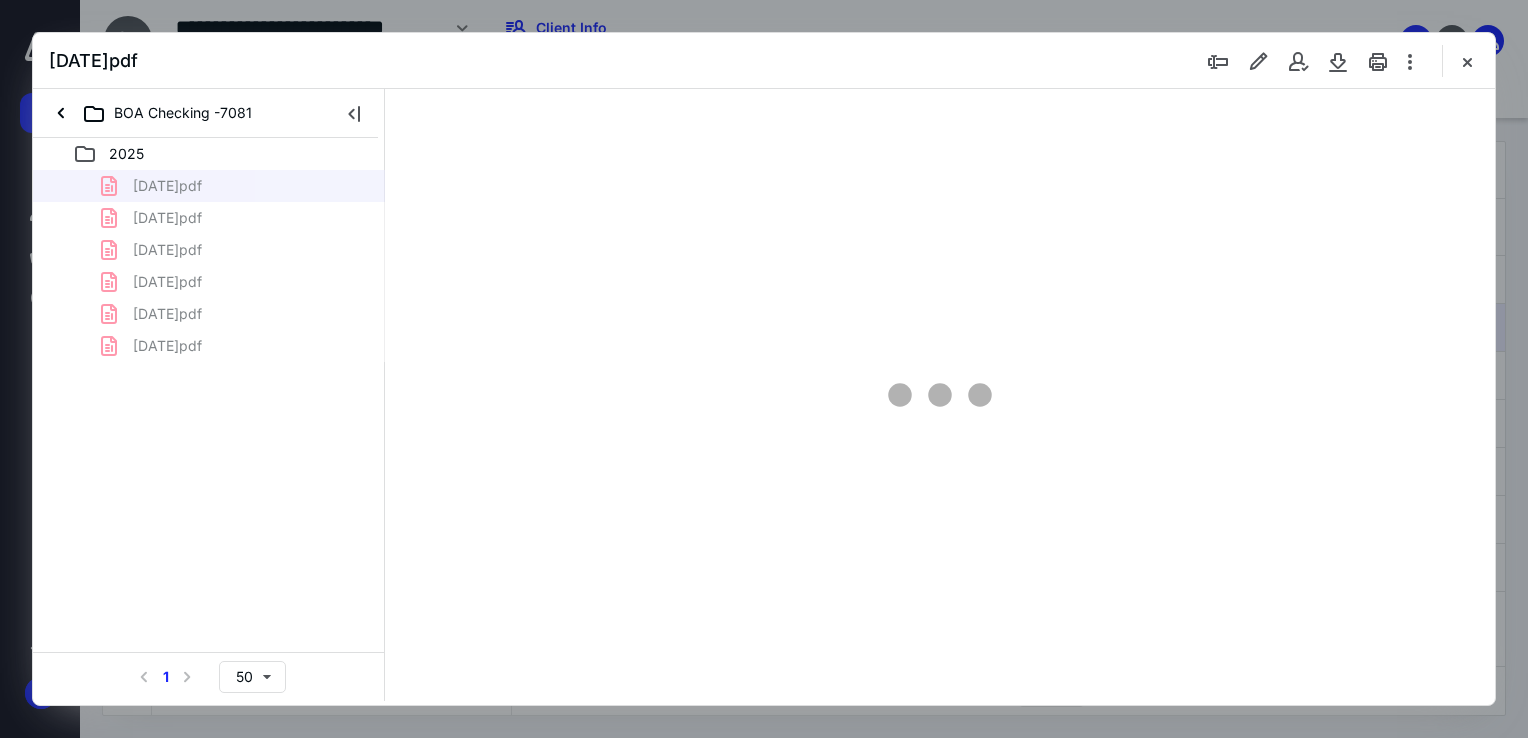 scroll, scrollTop: 0, scrollLeft: 0, axis: both 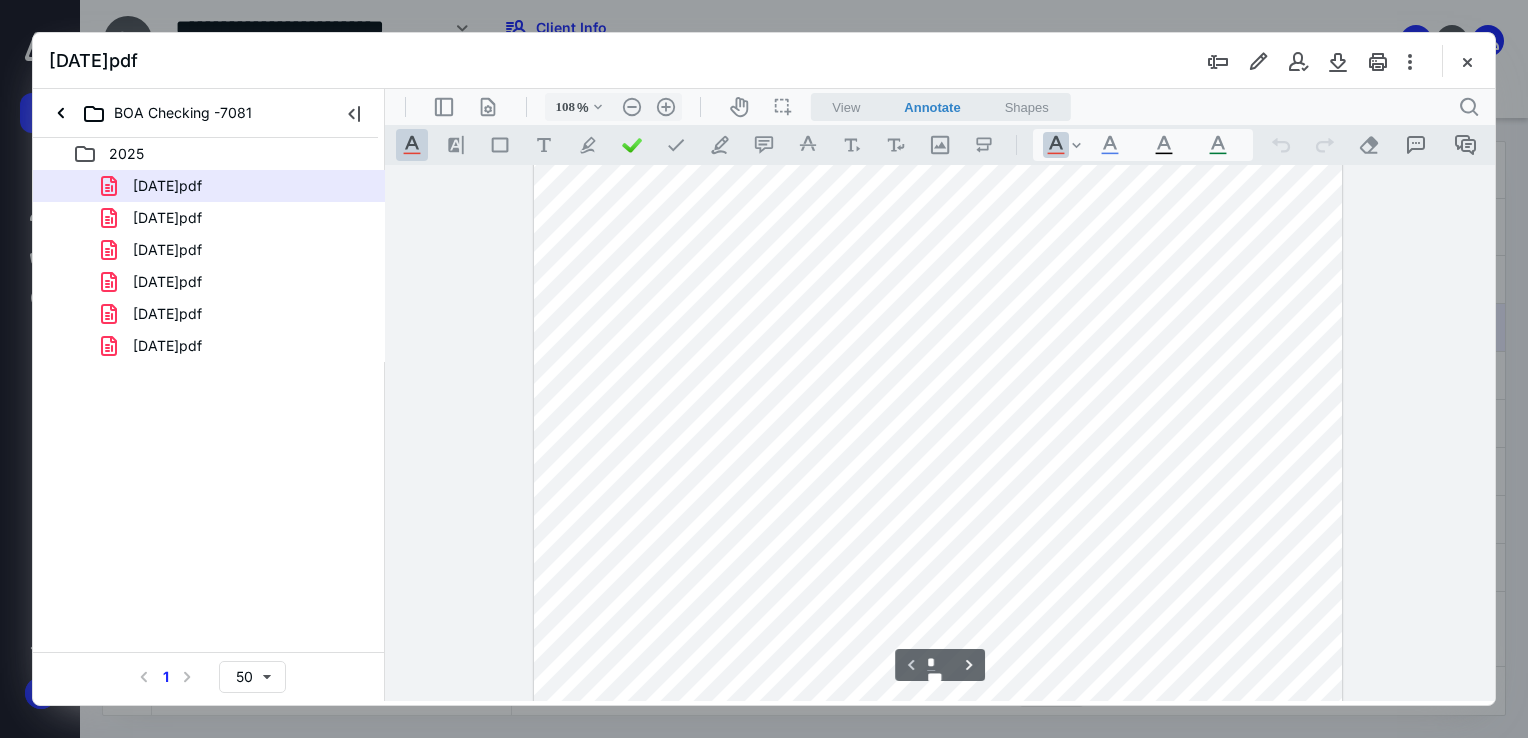 type on "133" 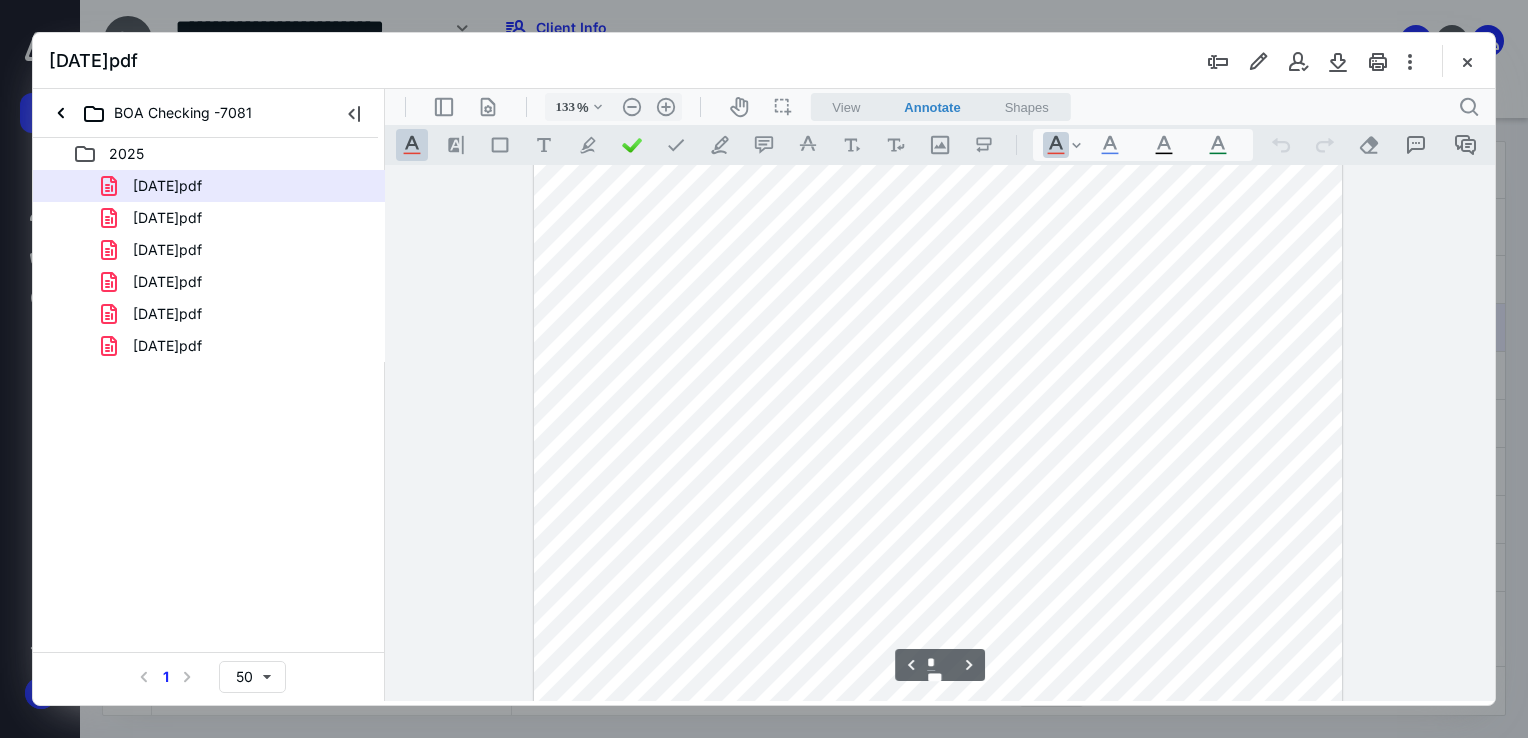 scroll, scrollTop: 2565, scrollLeft: 0, axis: vertical 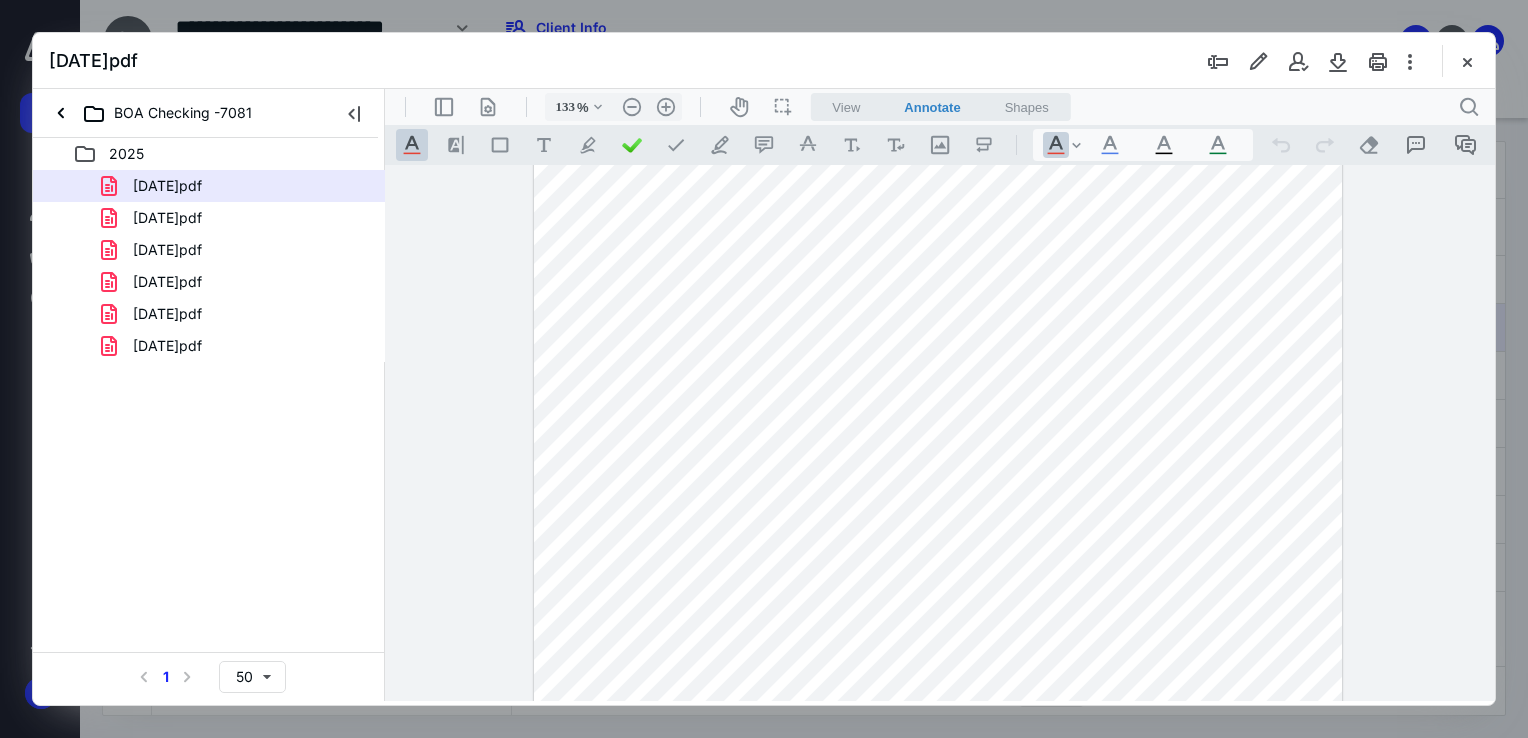drag, startPoint x: 1247, startPoint y: 442, endPoint x: 1289, endPoint y: 450, distance: 42.755116 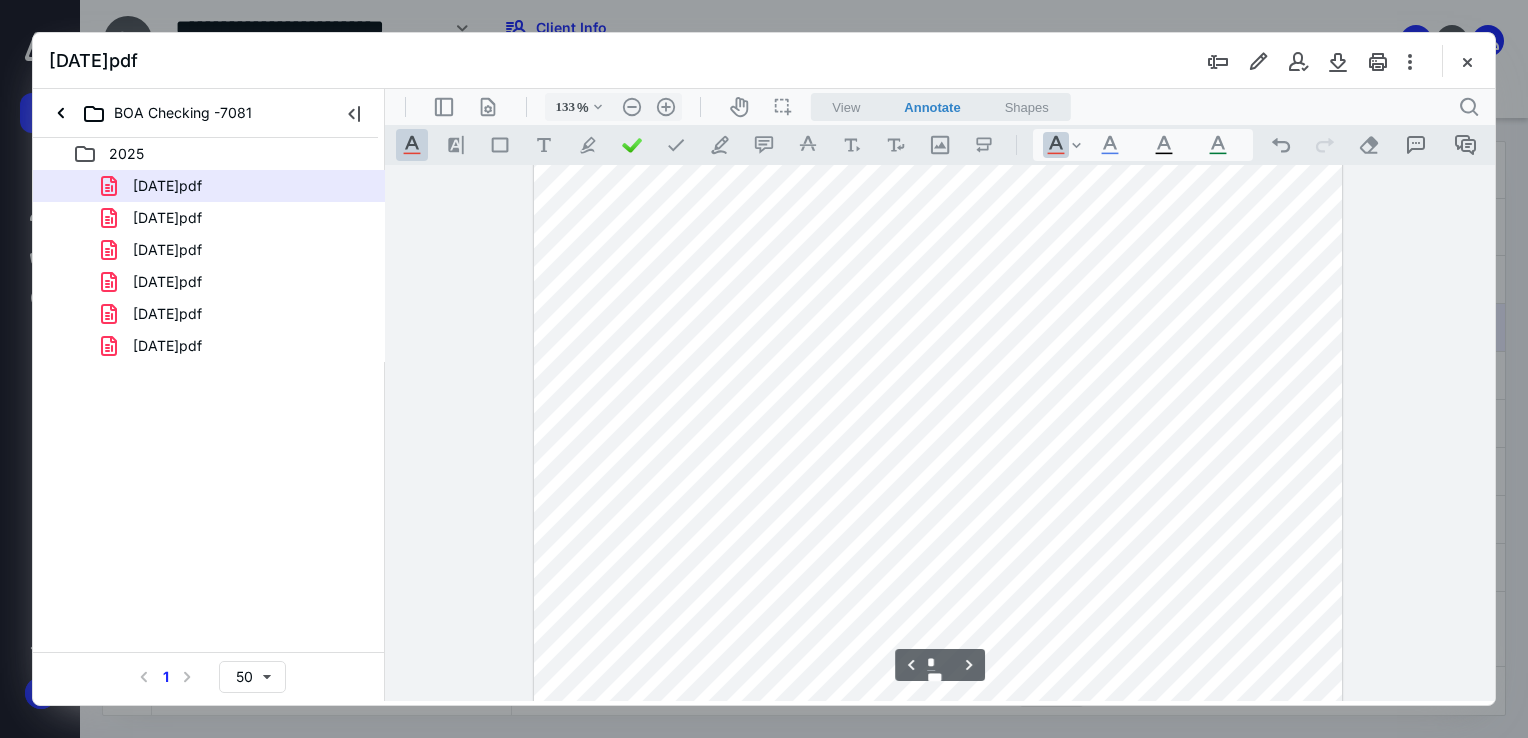 scroll, scrollTop: 3465, scrollLeft: 0, axis: vertical 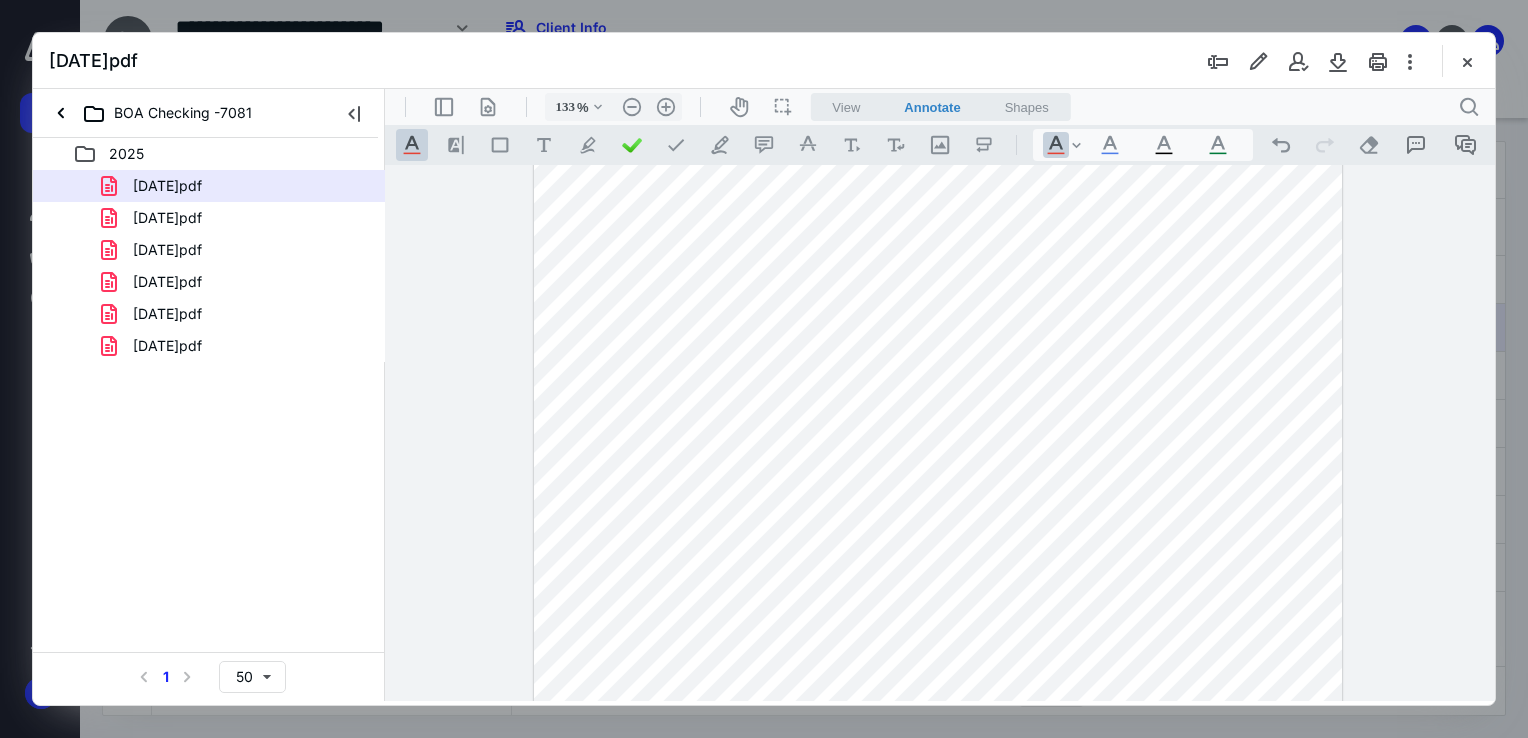 drag, startPoint x: 1257, startPoint y: 433, endPoint x: 1289, endPoint y: 433, distance: 32 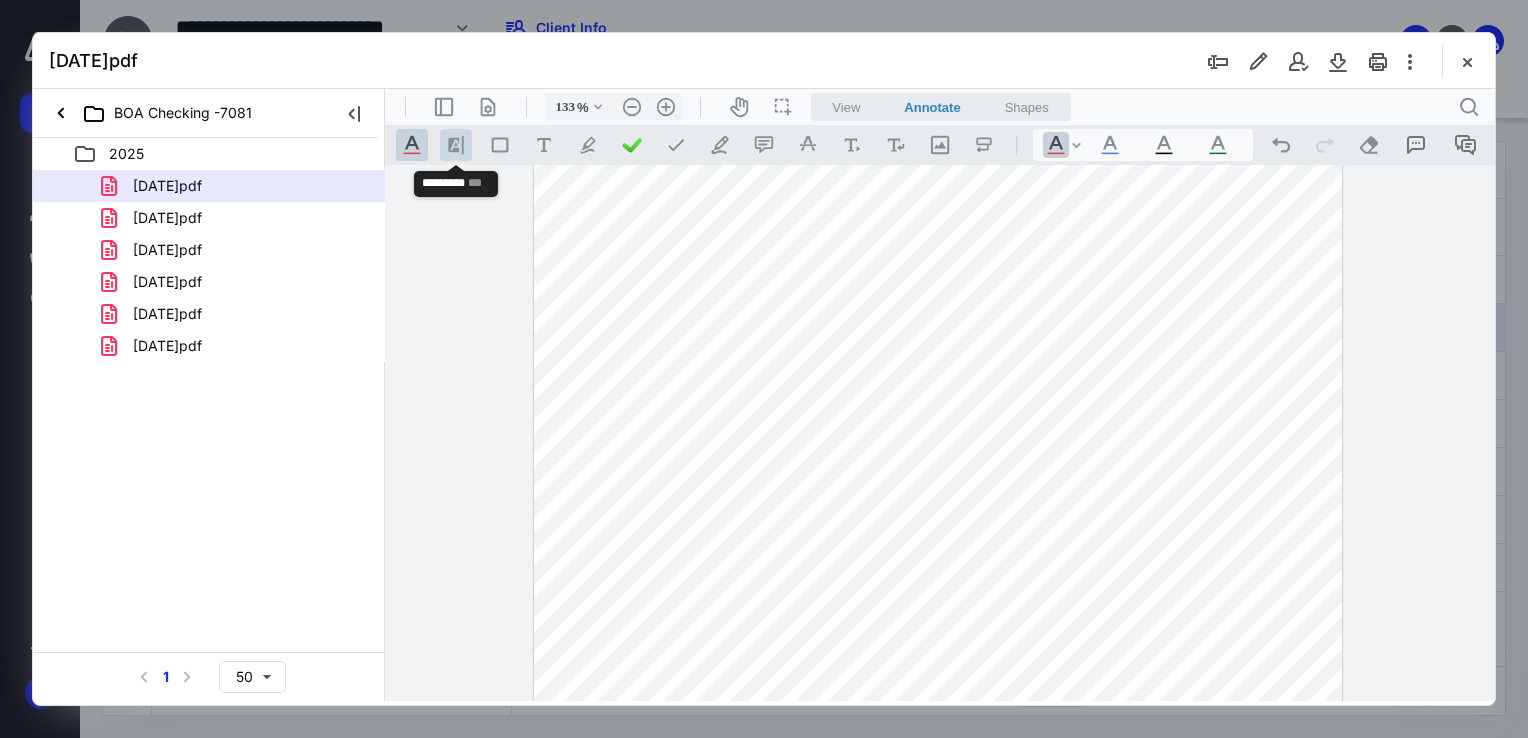 click on ".cls-1{fill:#8c8c8c;} icon - line - tool - highlight" at bounding box center (456, 145) 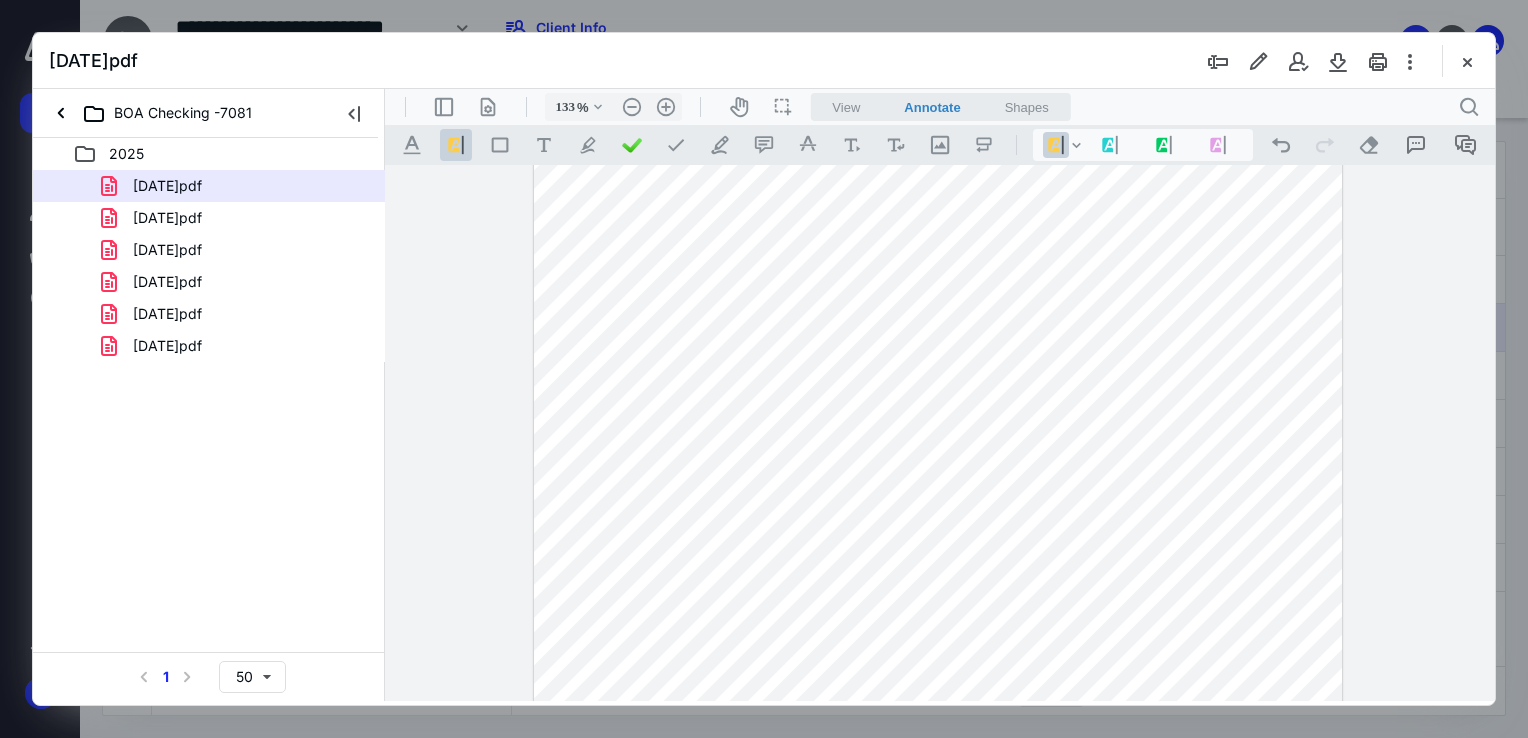drag, startPoint x: 1257, startPoint y: 452, endPoint x: 1299, endPoint y: 454, distance: 42.047592 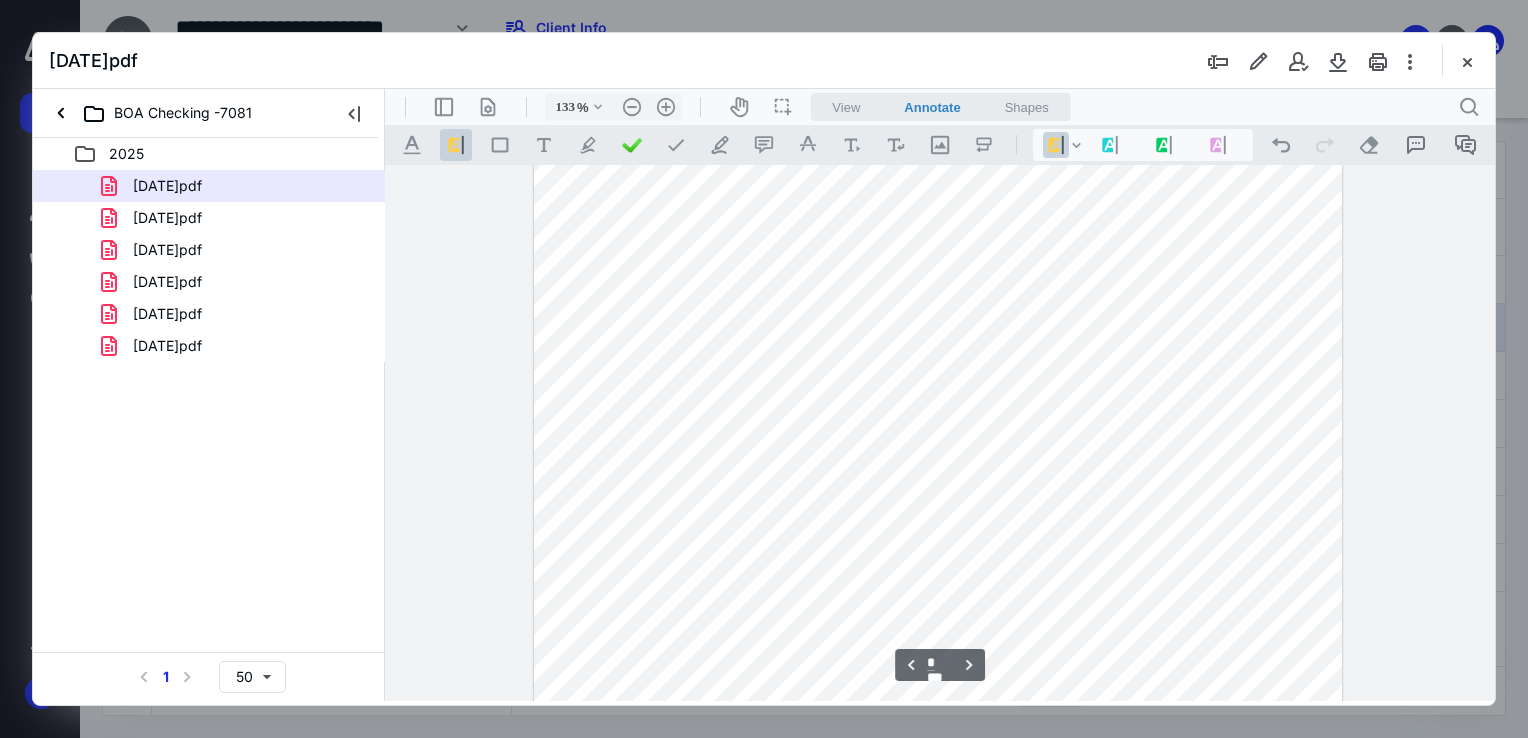 scroll, scrollTop: 3765, scrollLeft: 0, axis: vertical 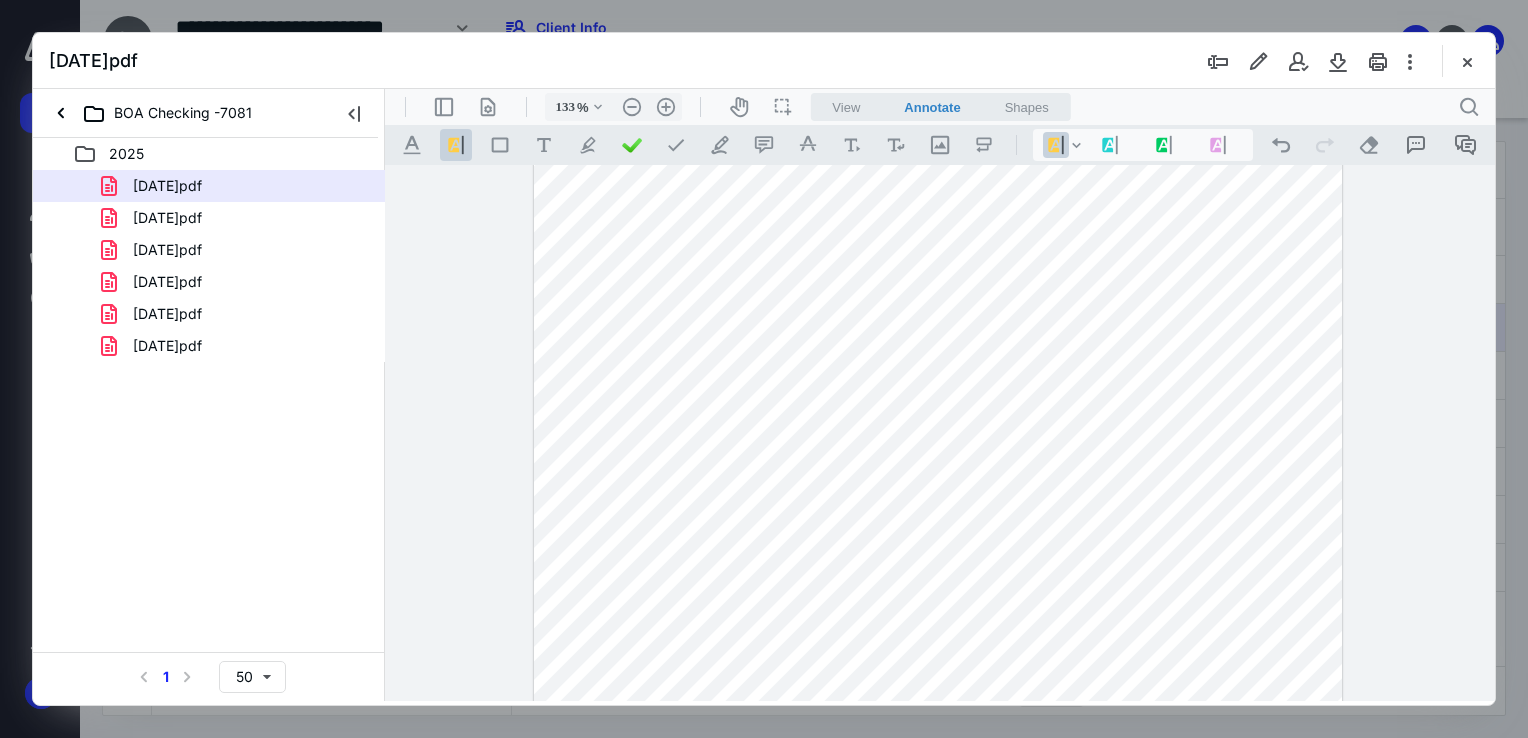 drag, startPoint x: 937, startPoint y: 343, endPoint x: 982, endPoint y: 350, distance: 45.54119 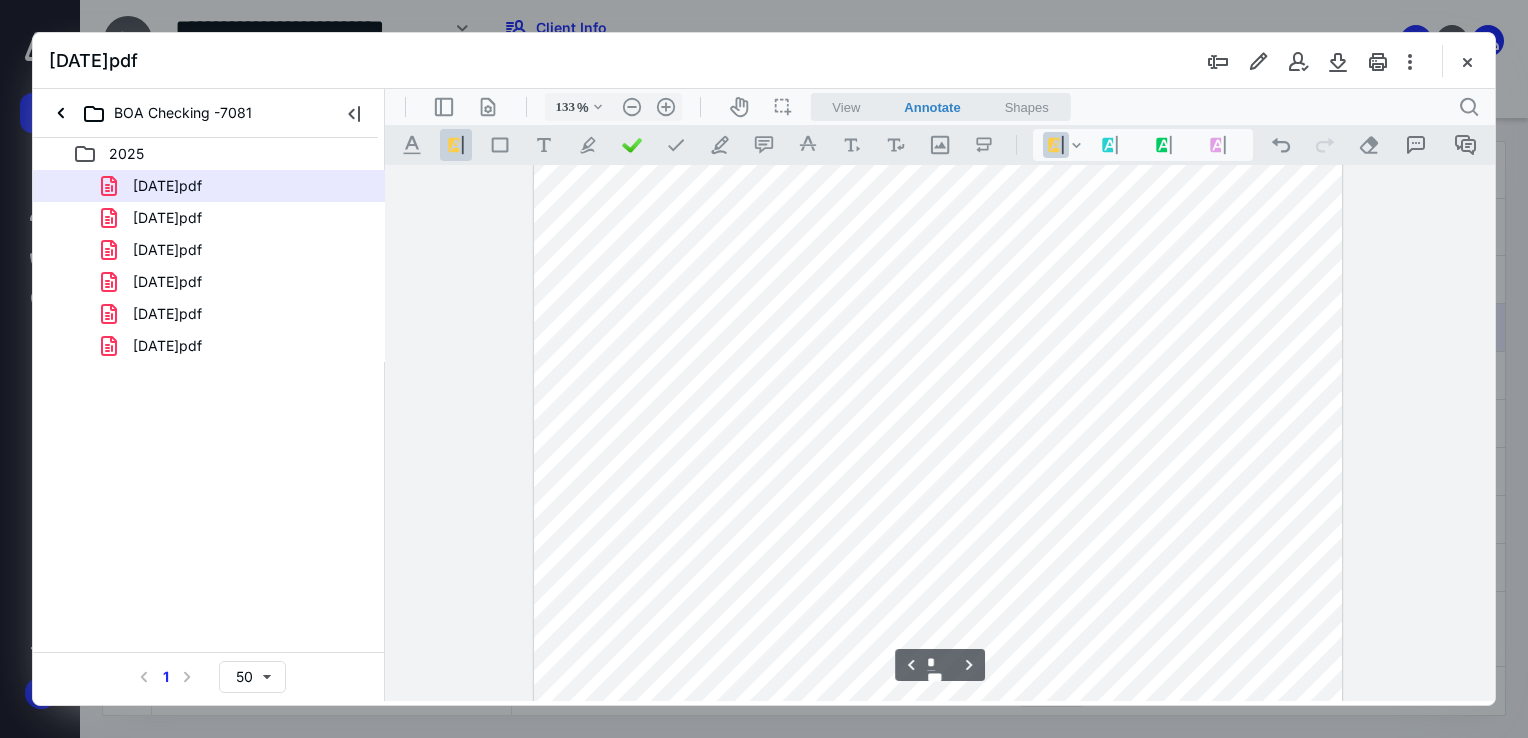 type on "*" 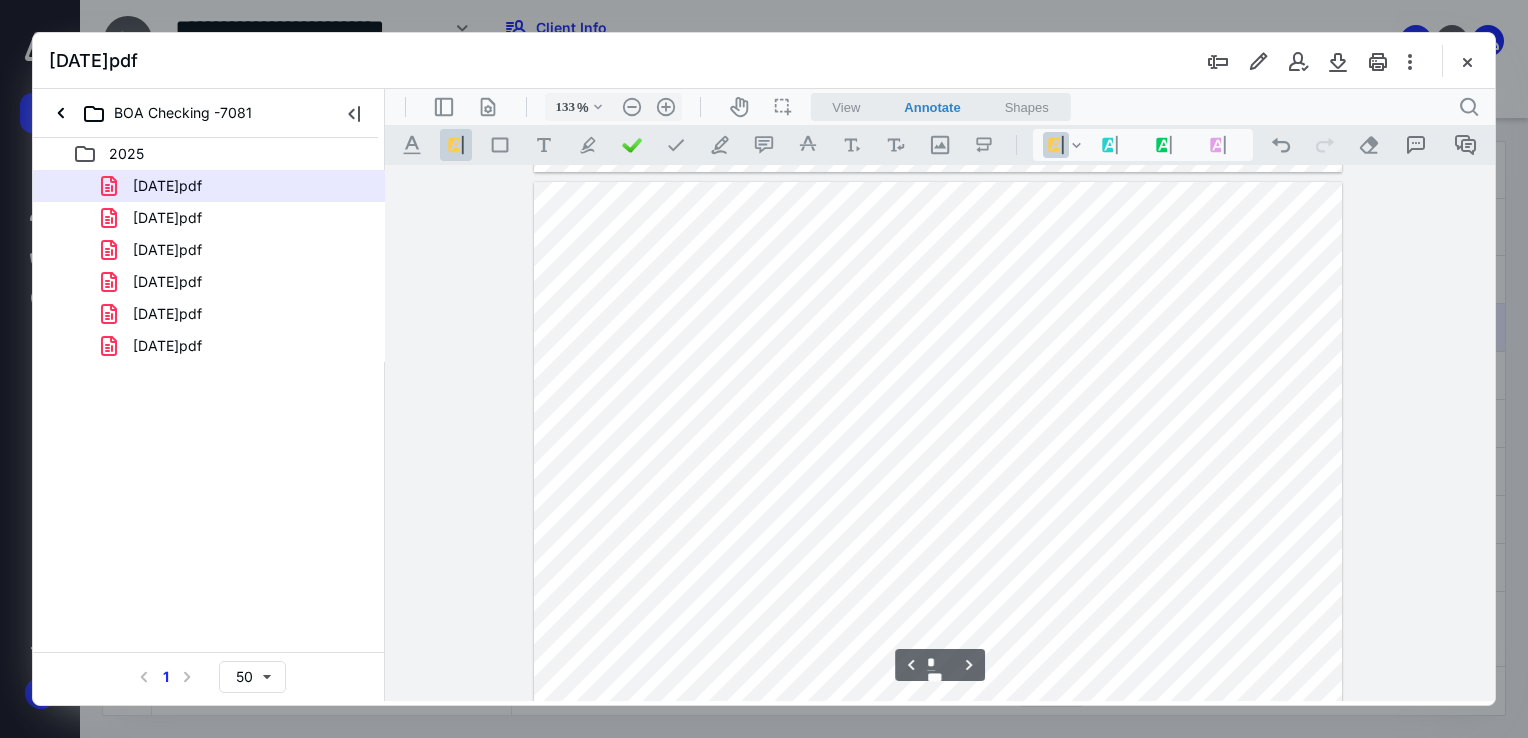 scroll, scrollTop: 2300, scrollLeft: 0, axis: vertical 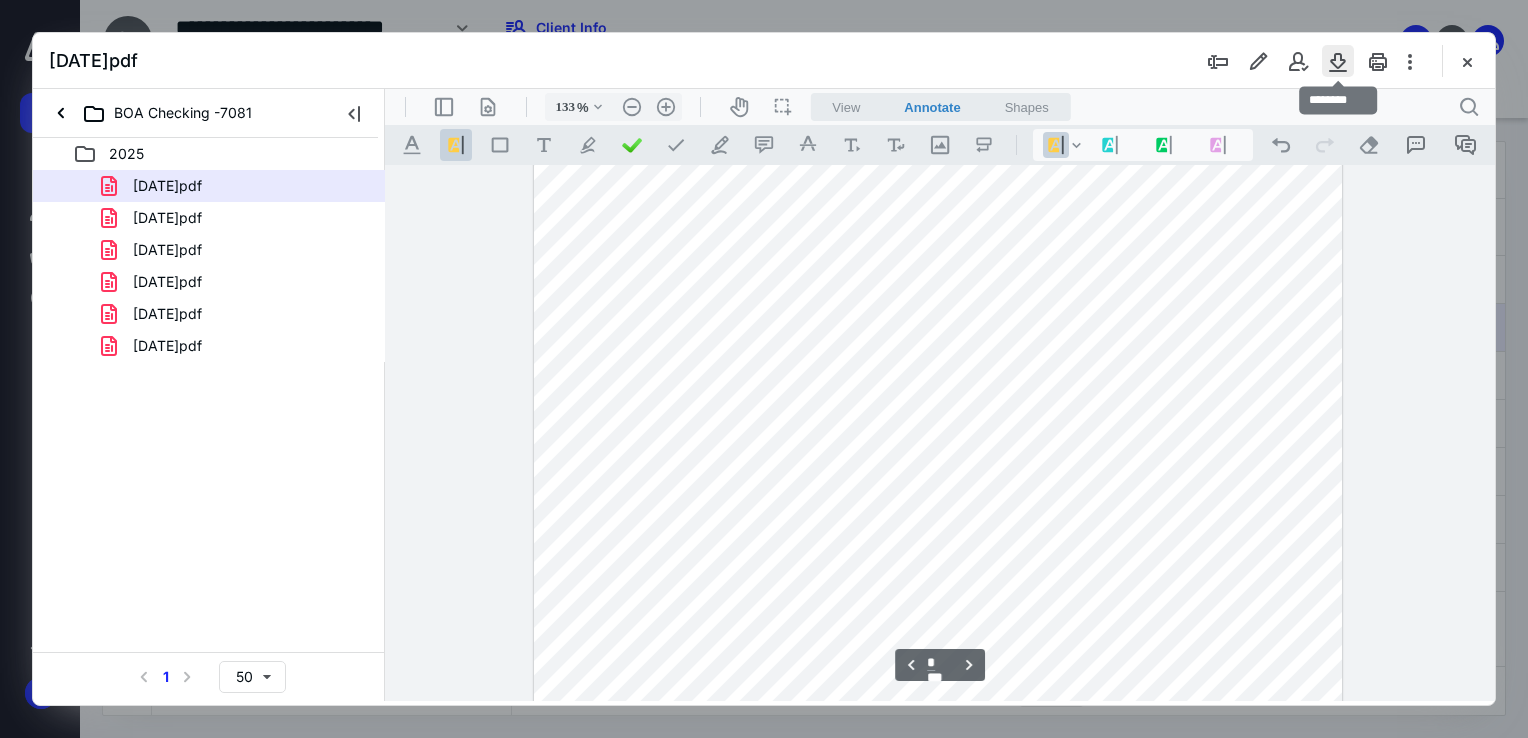 click at bounding box center [1338, 61] 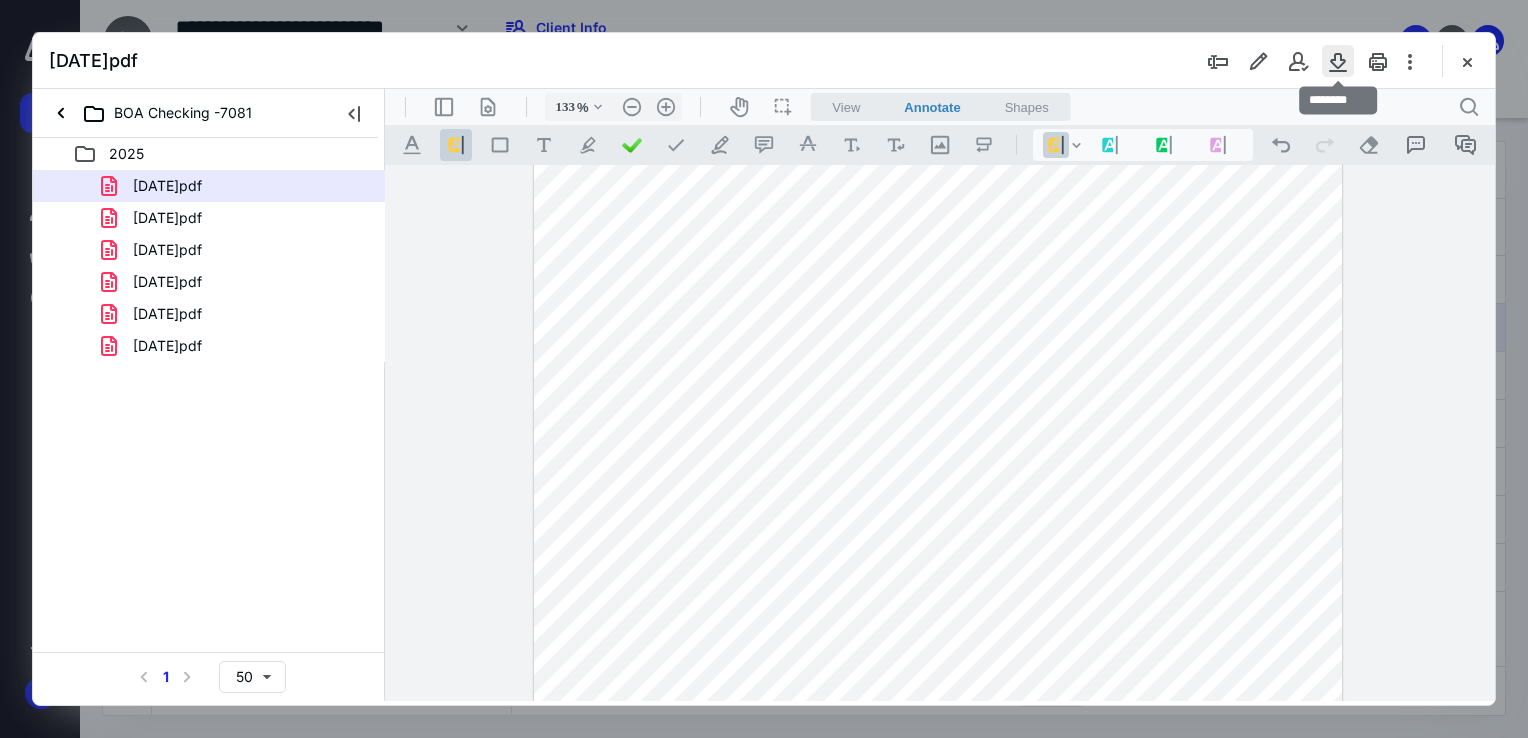 click at bounding box center (1338, 61) 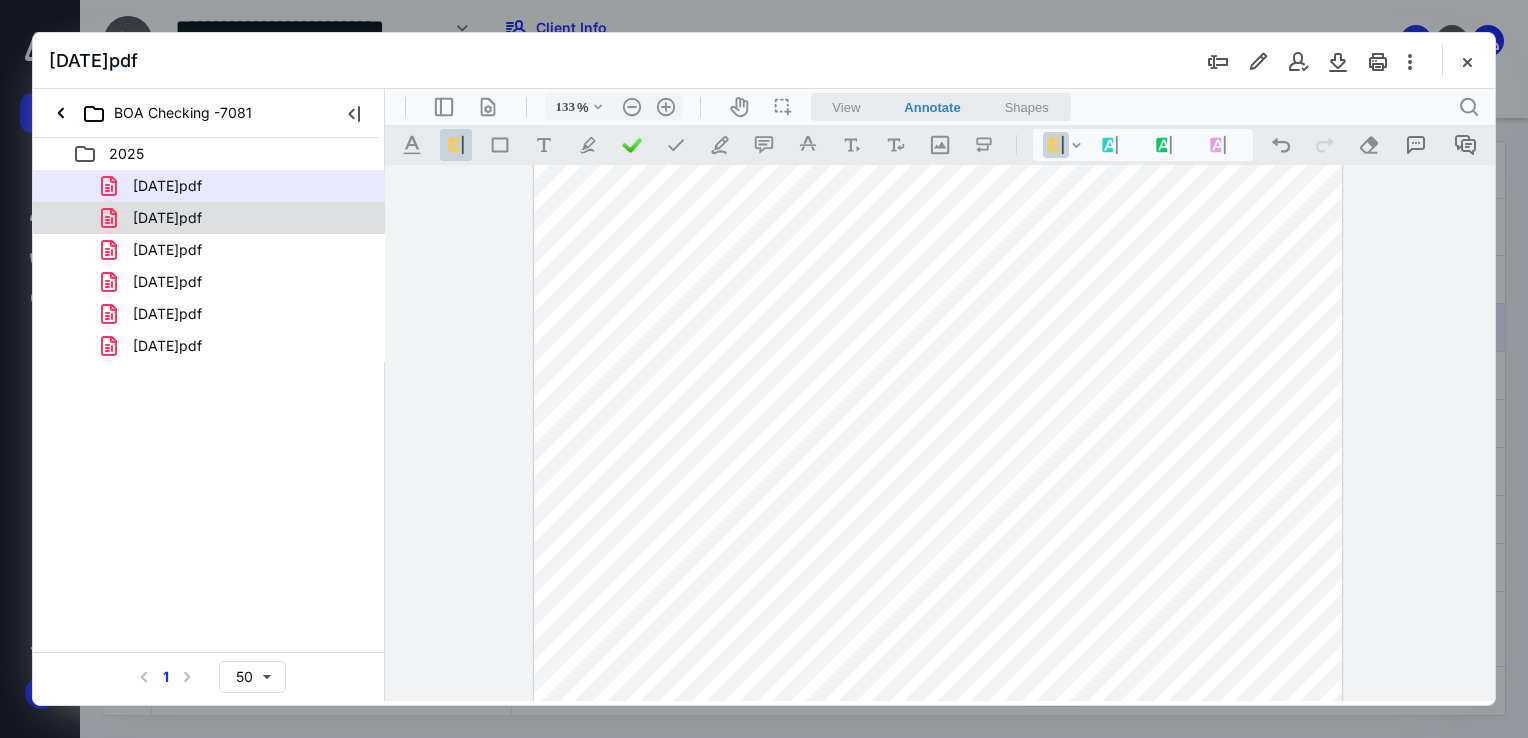 click on "[DATE]pdf" at bounding box center [209, 218] 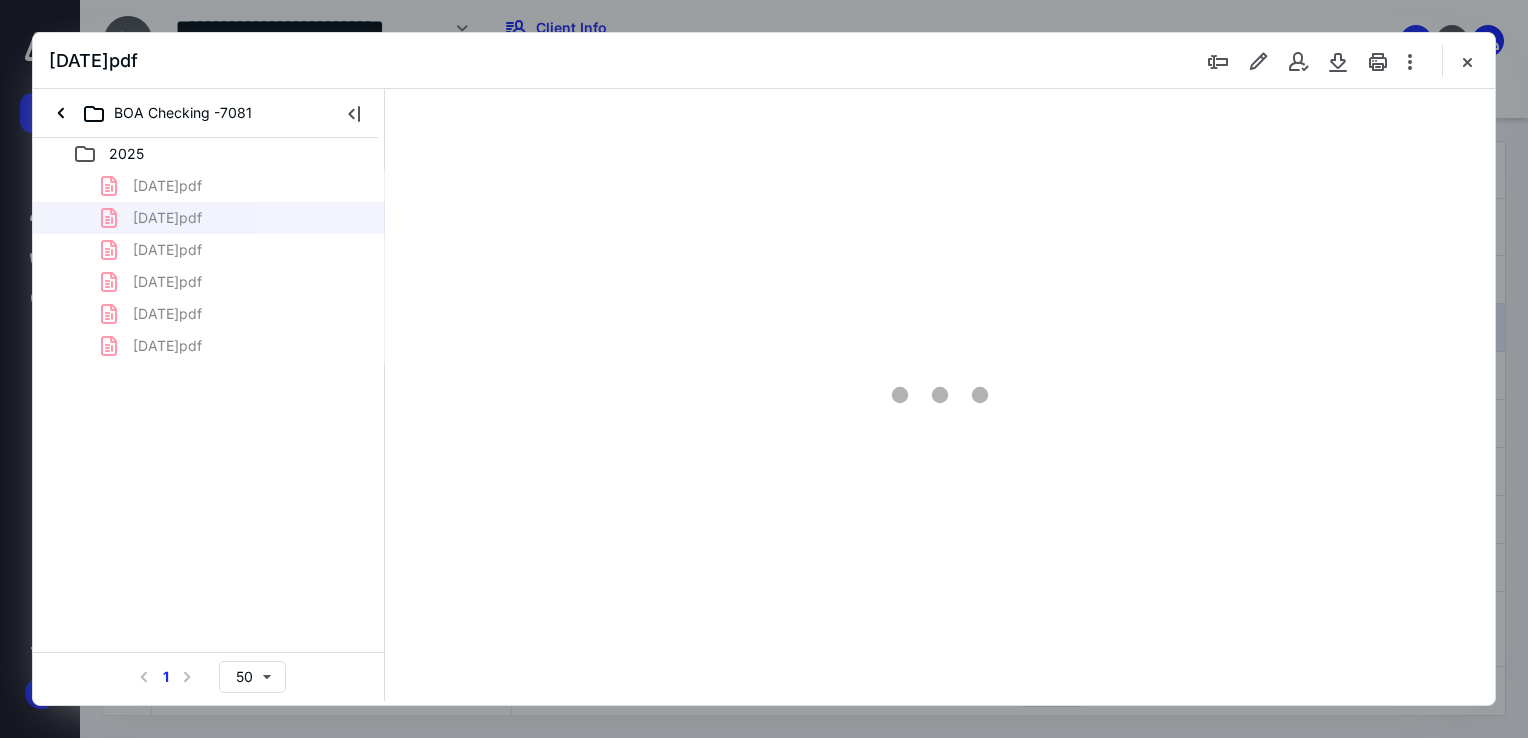 scroll, scrollTop: 79, scrollLeft: 0, axis: vertical 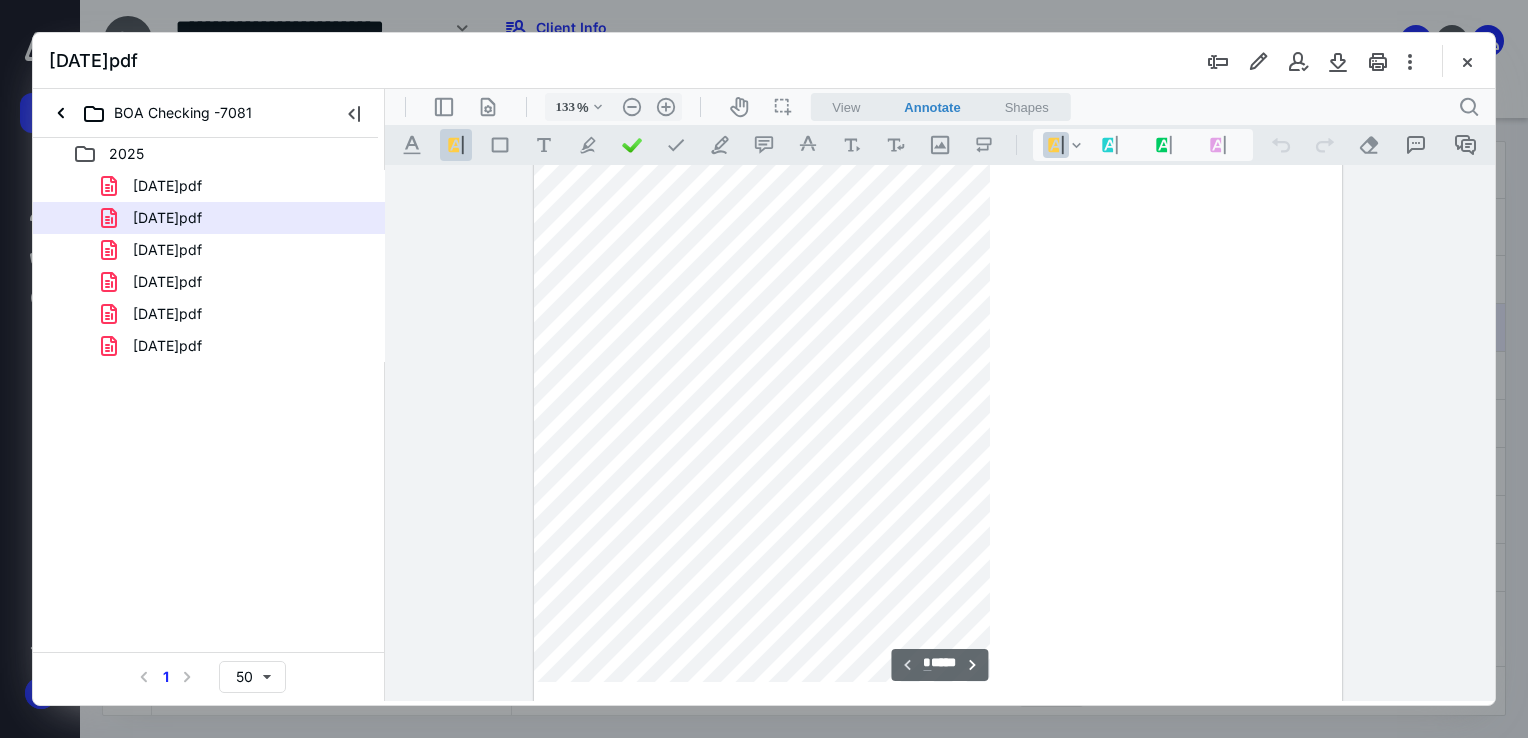 type on "158" 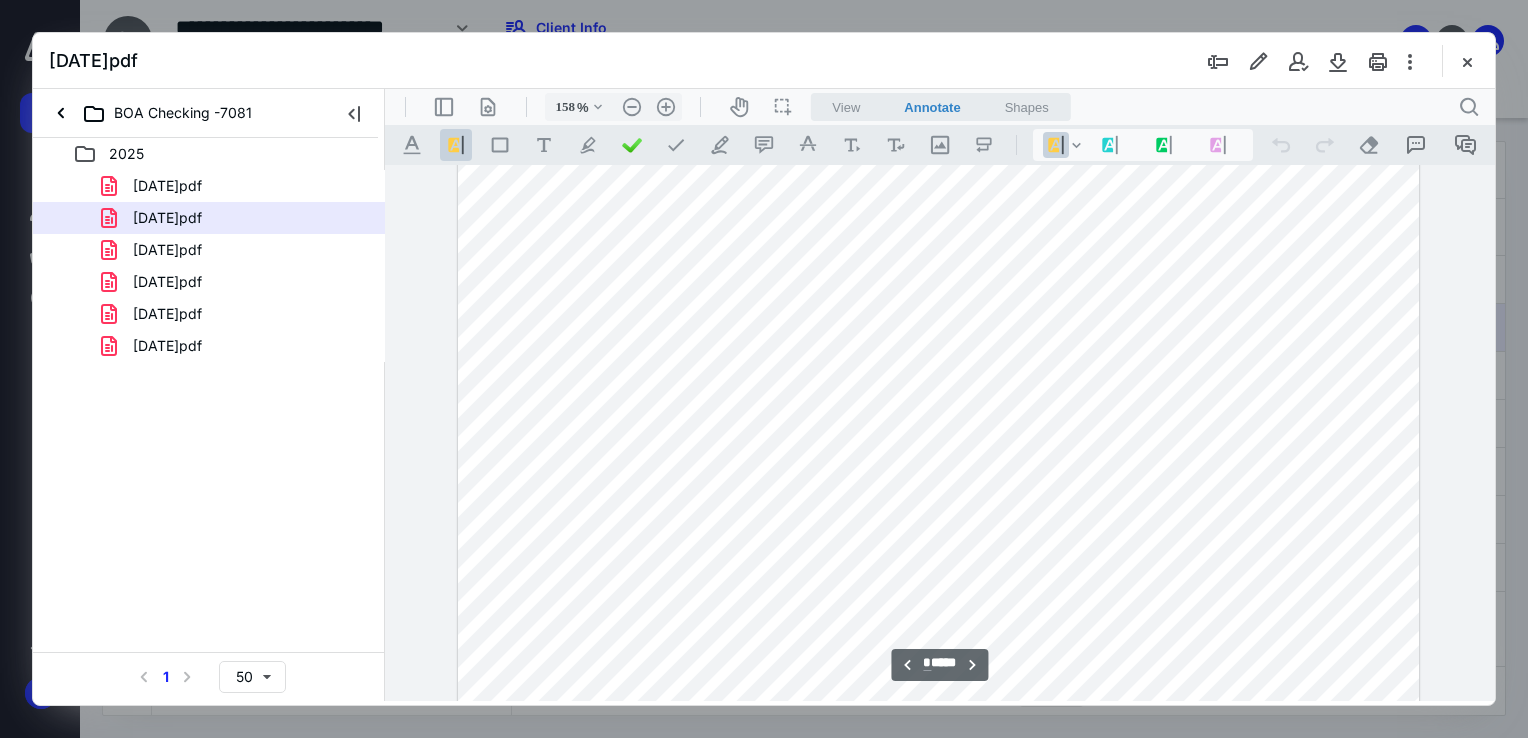 scroll, scrollTop: 4196, scrollLeft: 0, axis: vertical 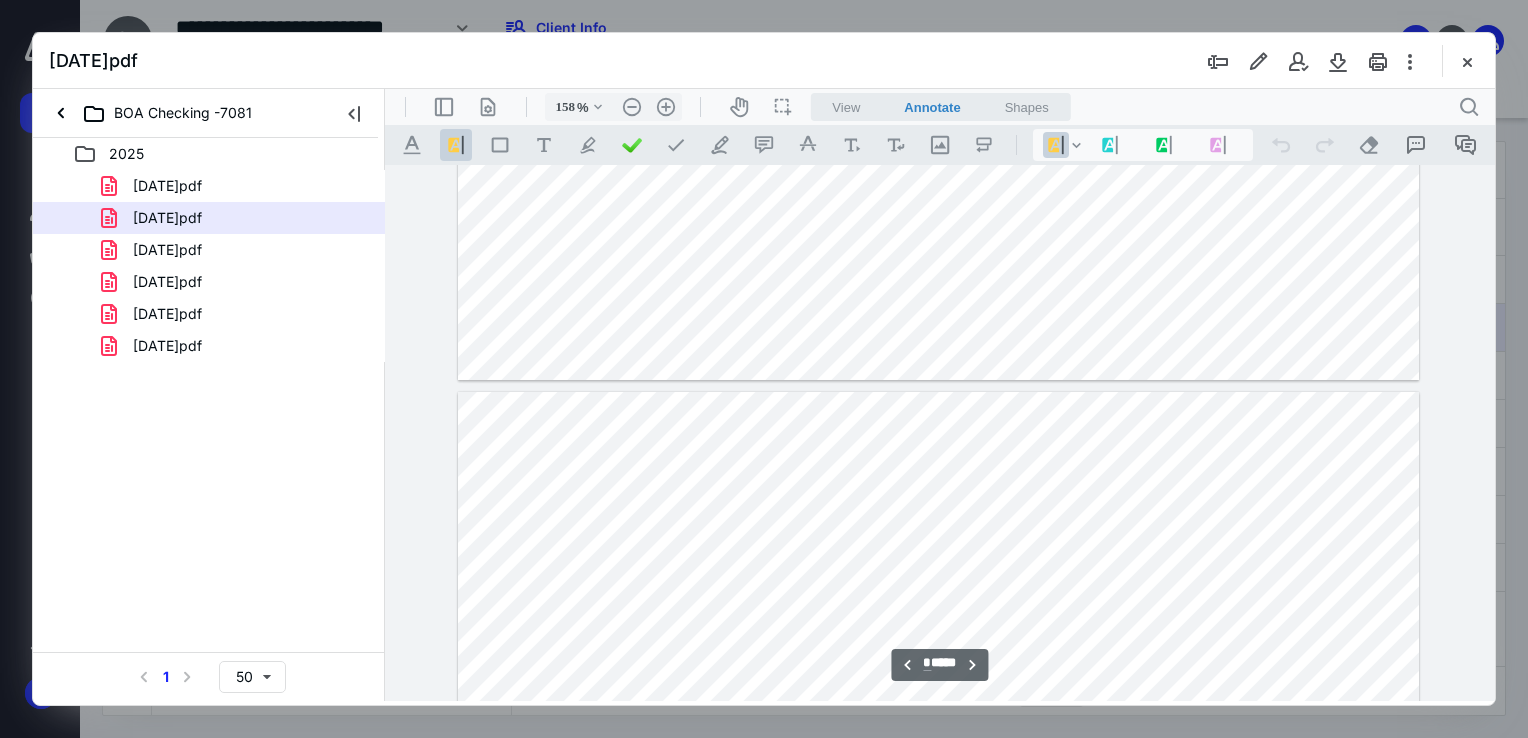 type on "*" 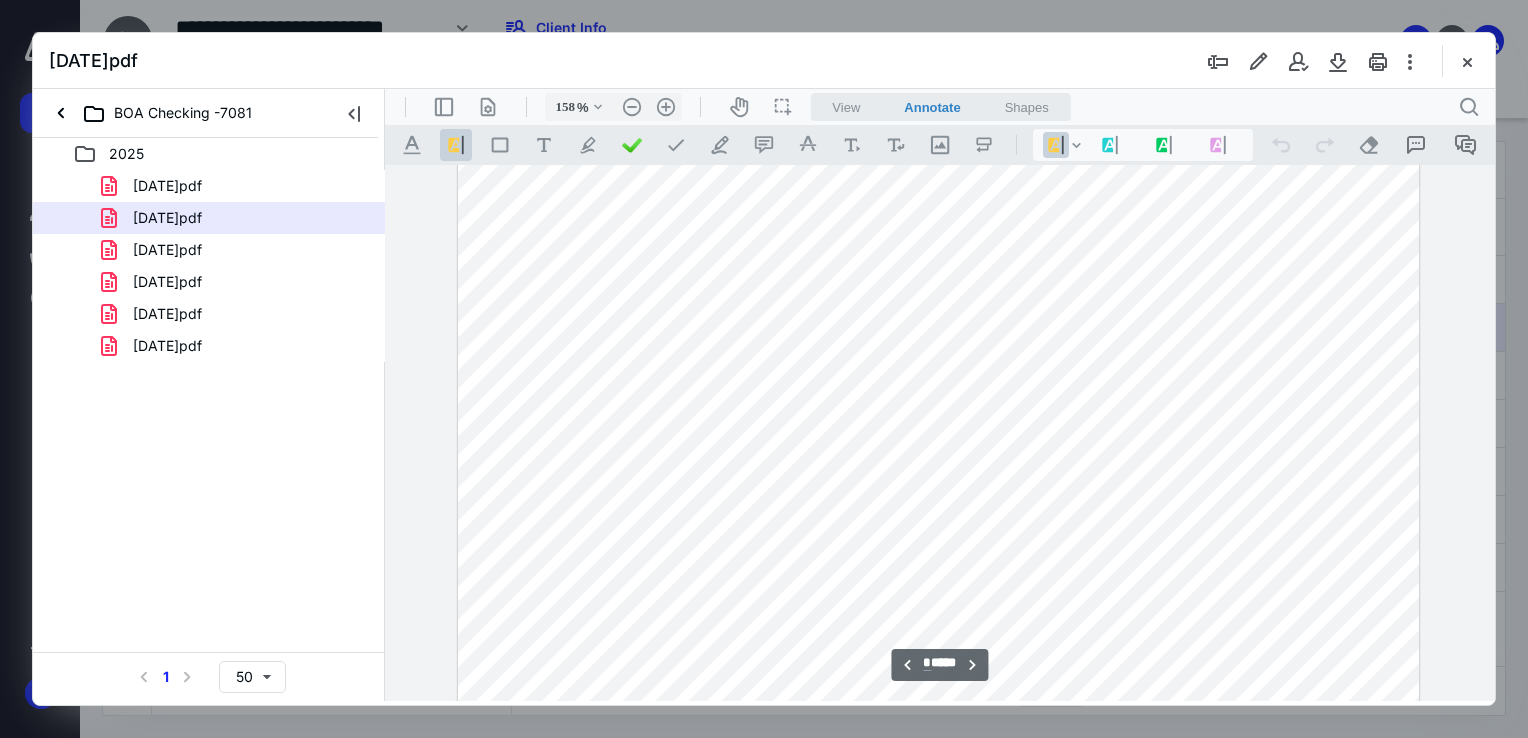 scroll, scrollTop: 7896, scrollLeft: 0, axis: vertical 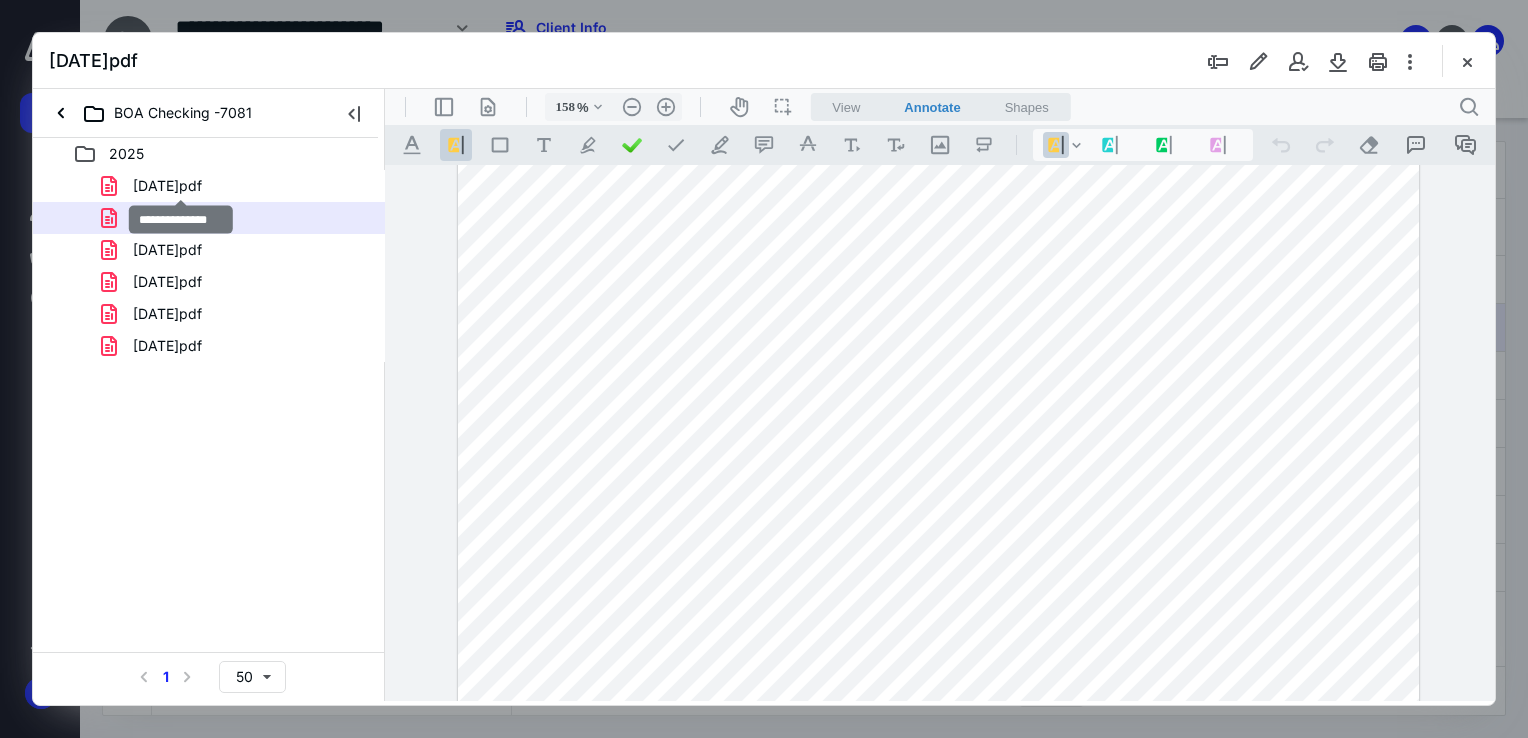 drag, startPoint x: 220, startPoint y: 193, endPoint x: 995, endPoint y: 367, distance: 794.2928 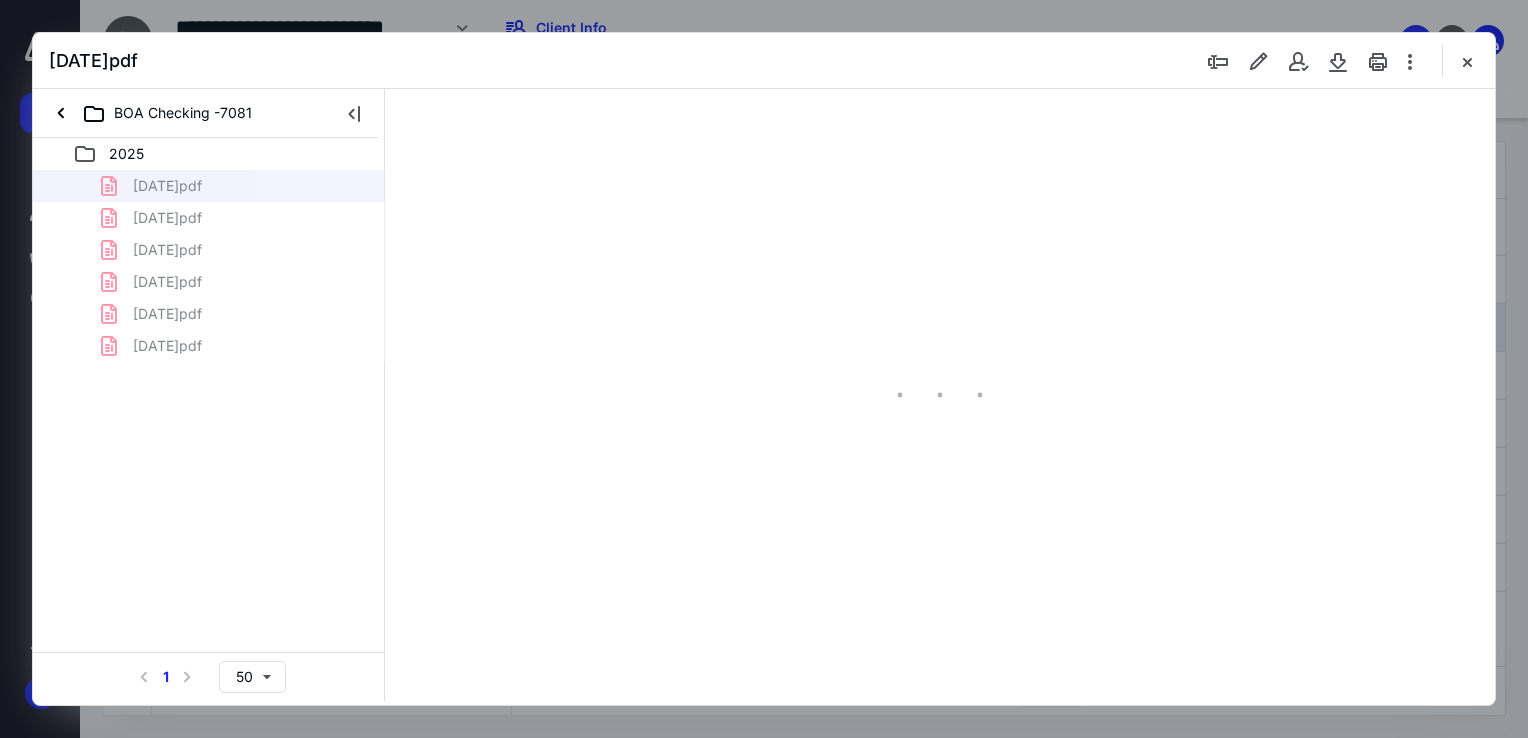 type on "68" 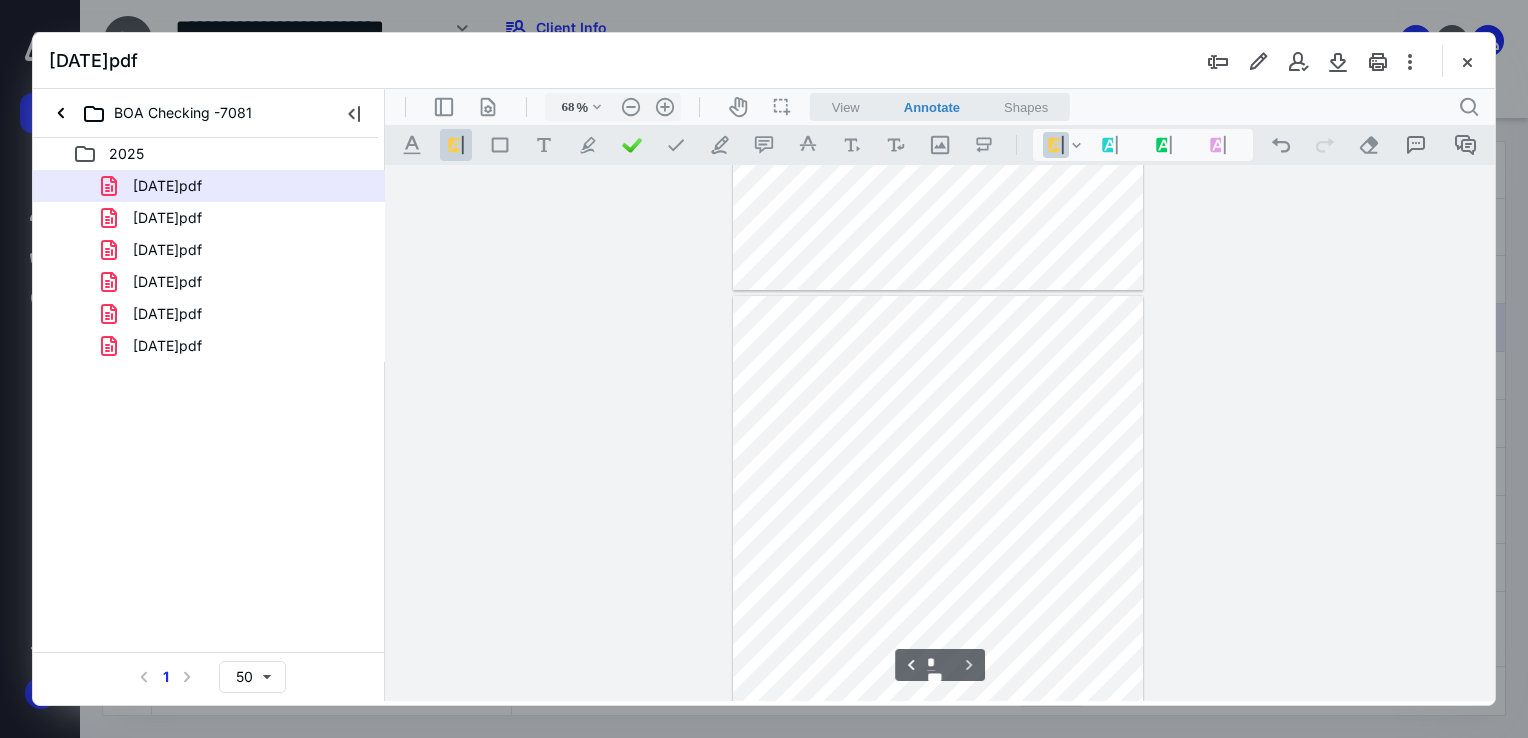 scroll, scrollTop: 3759, scrollLeft: 0, axis: vertical 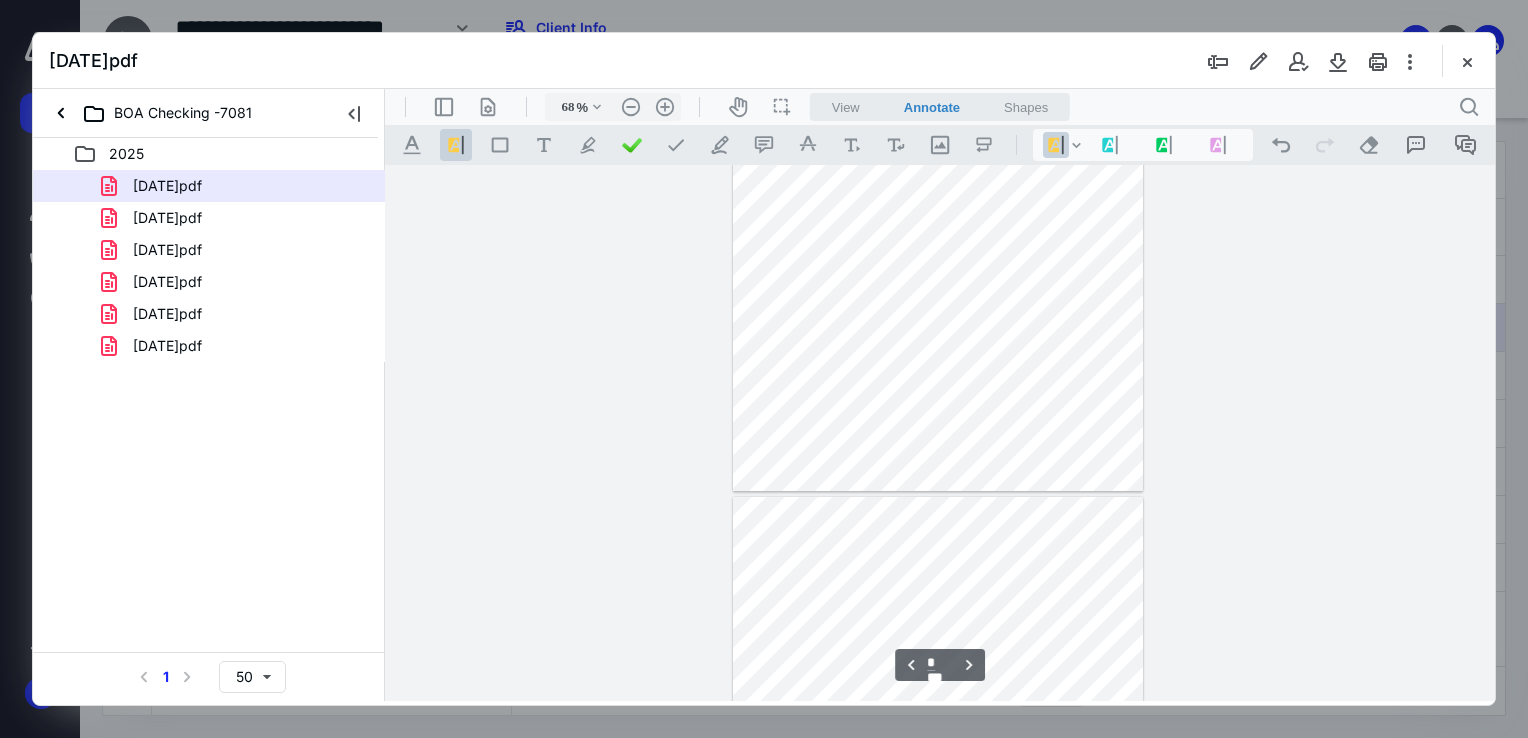 type on "*" 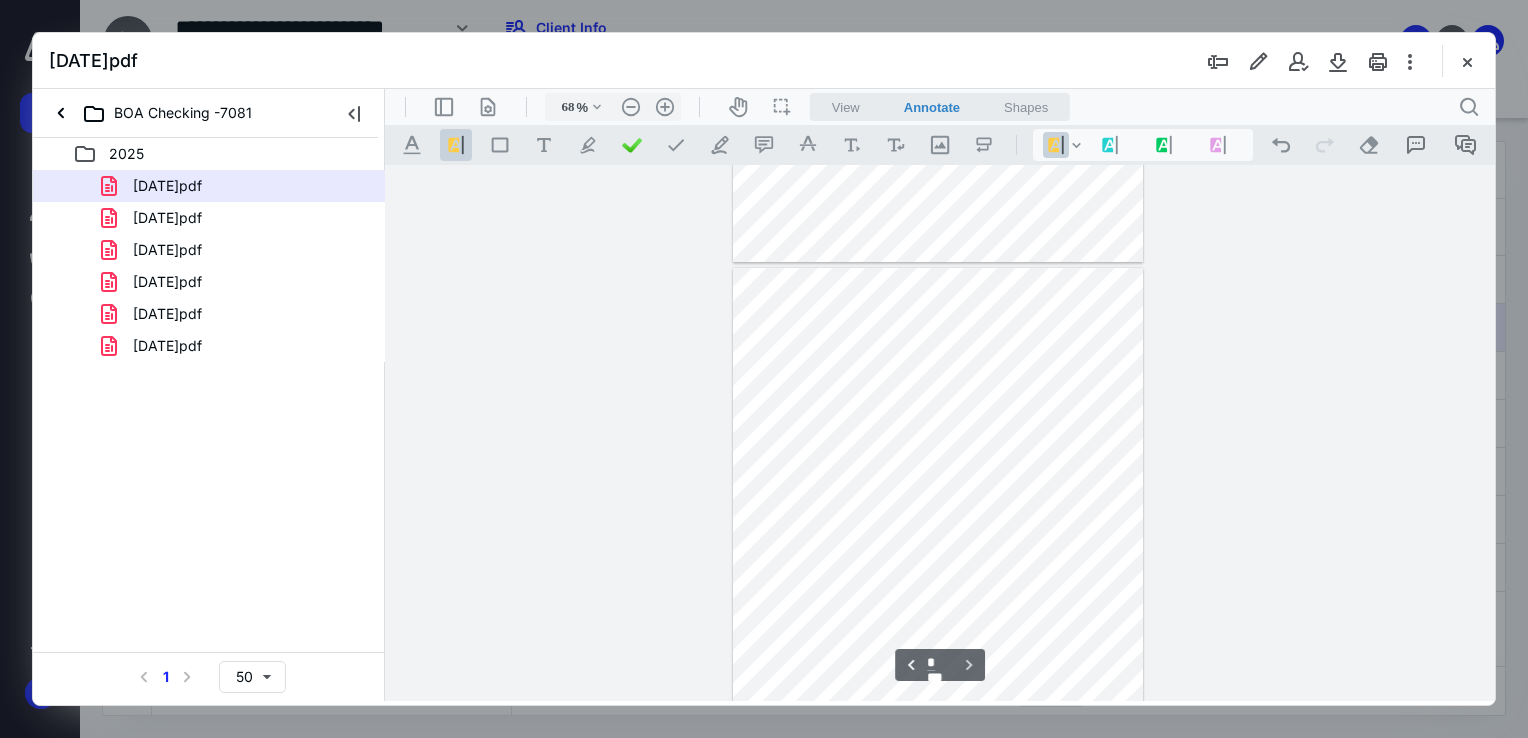 scroll, scrollTop: 3759, scrollLeft: 0, axis: vertical 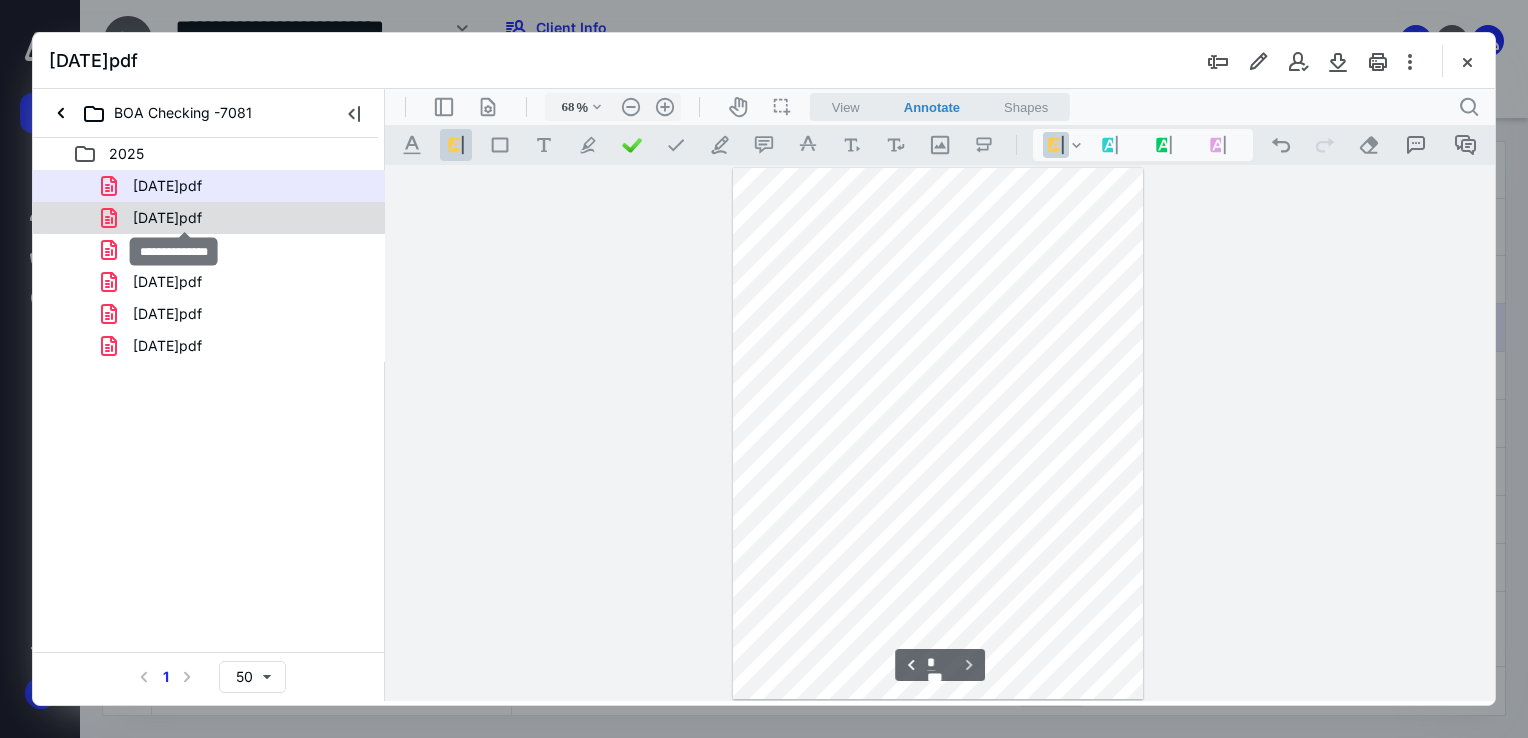 click on "[DATE]pdf" at bounding box center [167, 218] 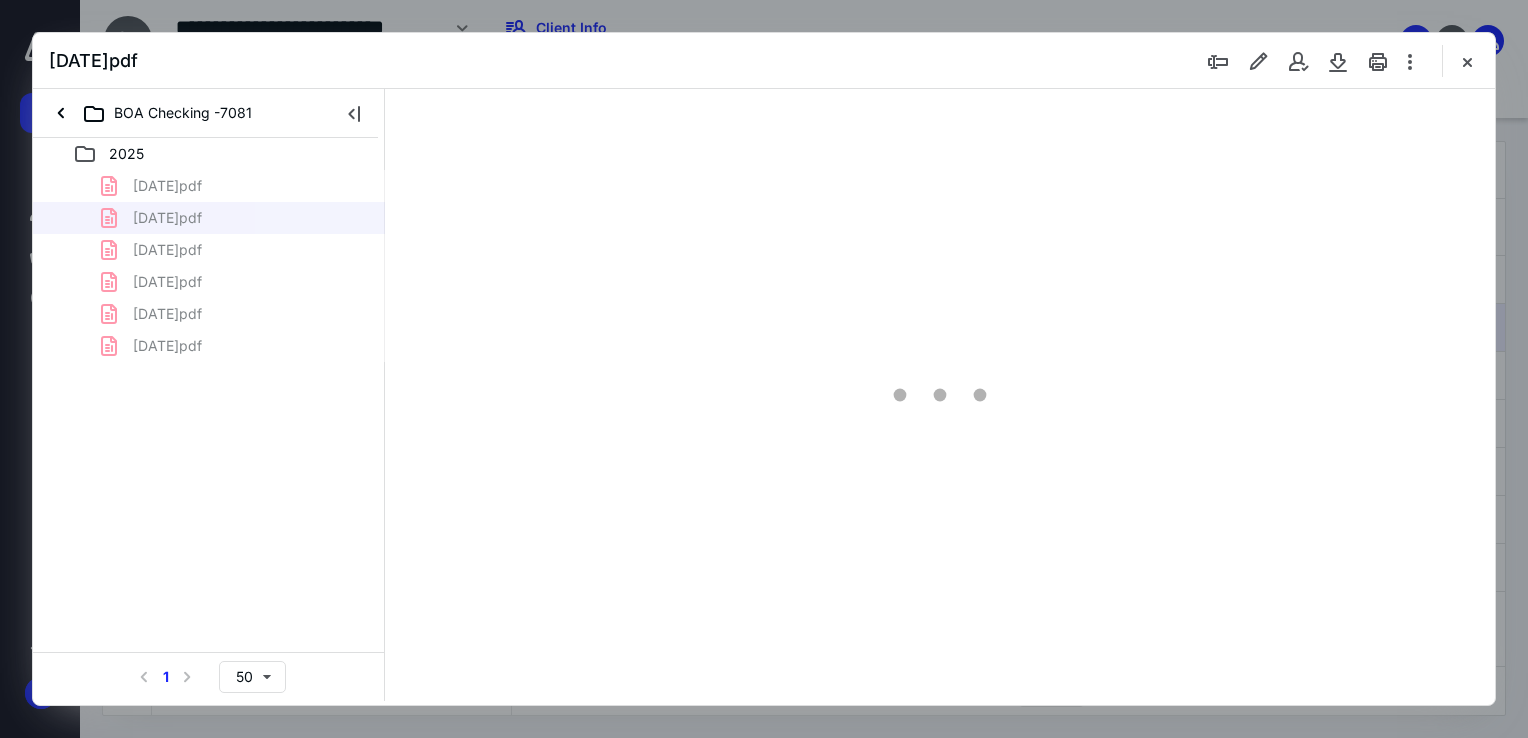 scroll, scrollTop: 79, scrollLeft: 0, axis: vertical 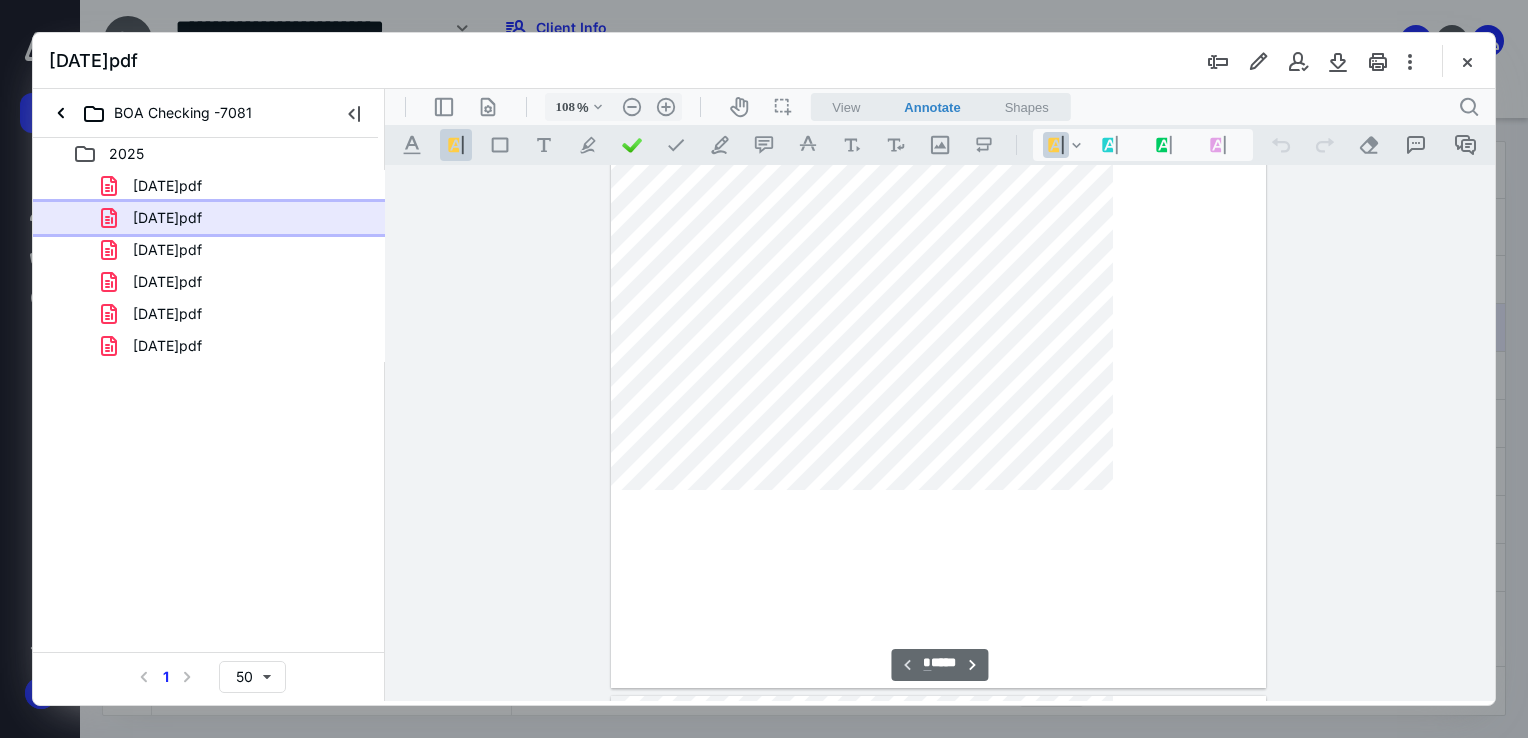 type on "58" 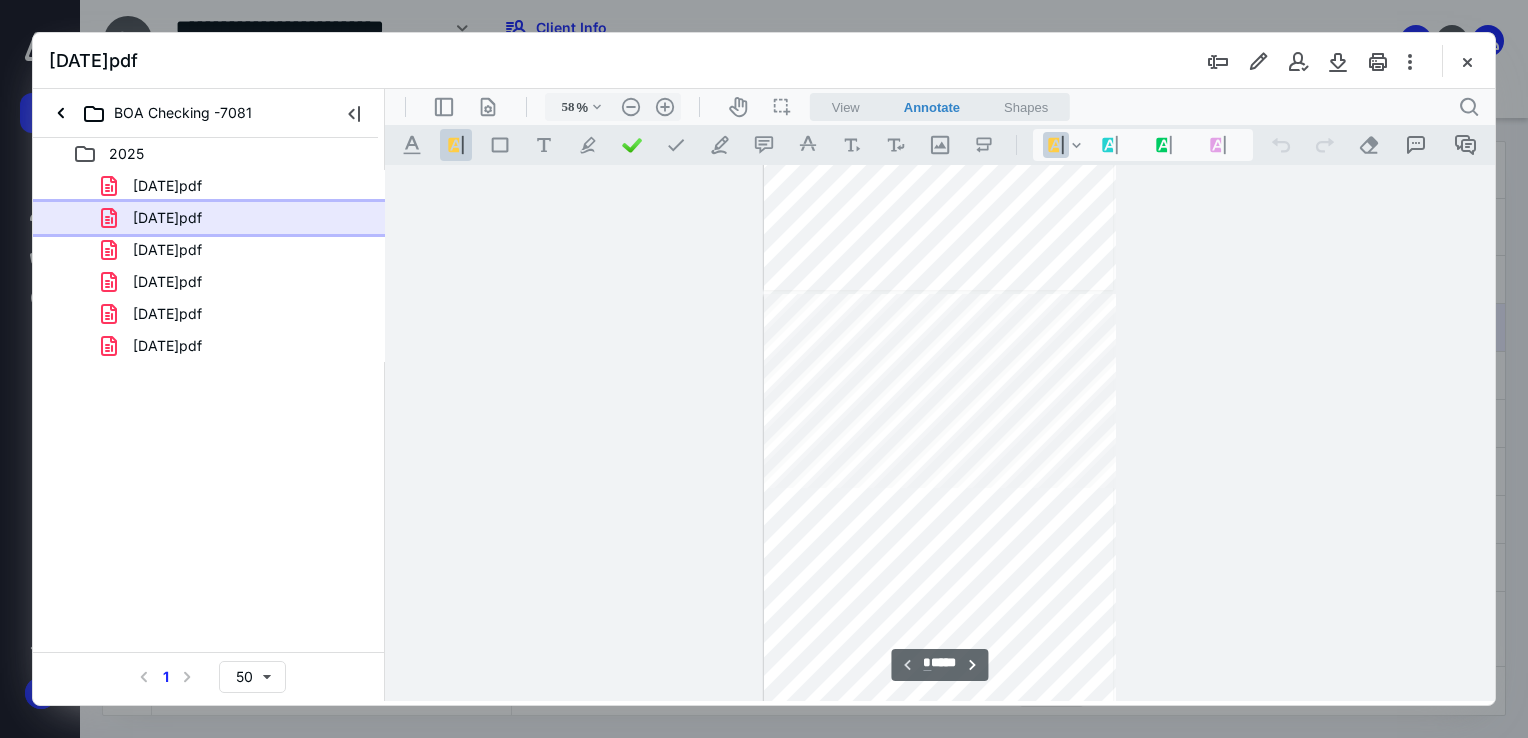 scroll, scrollTop: 16, scrollLeft: 0, axis: vertical 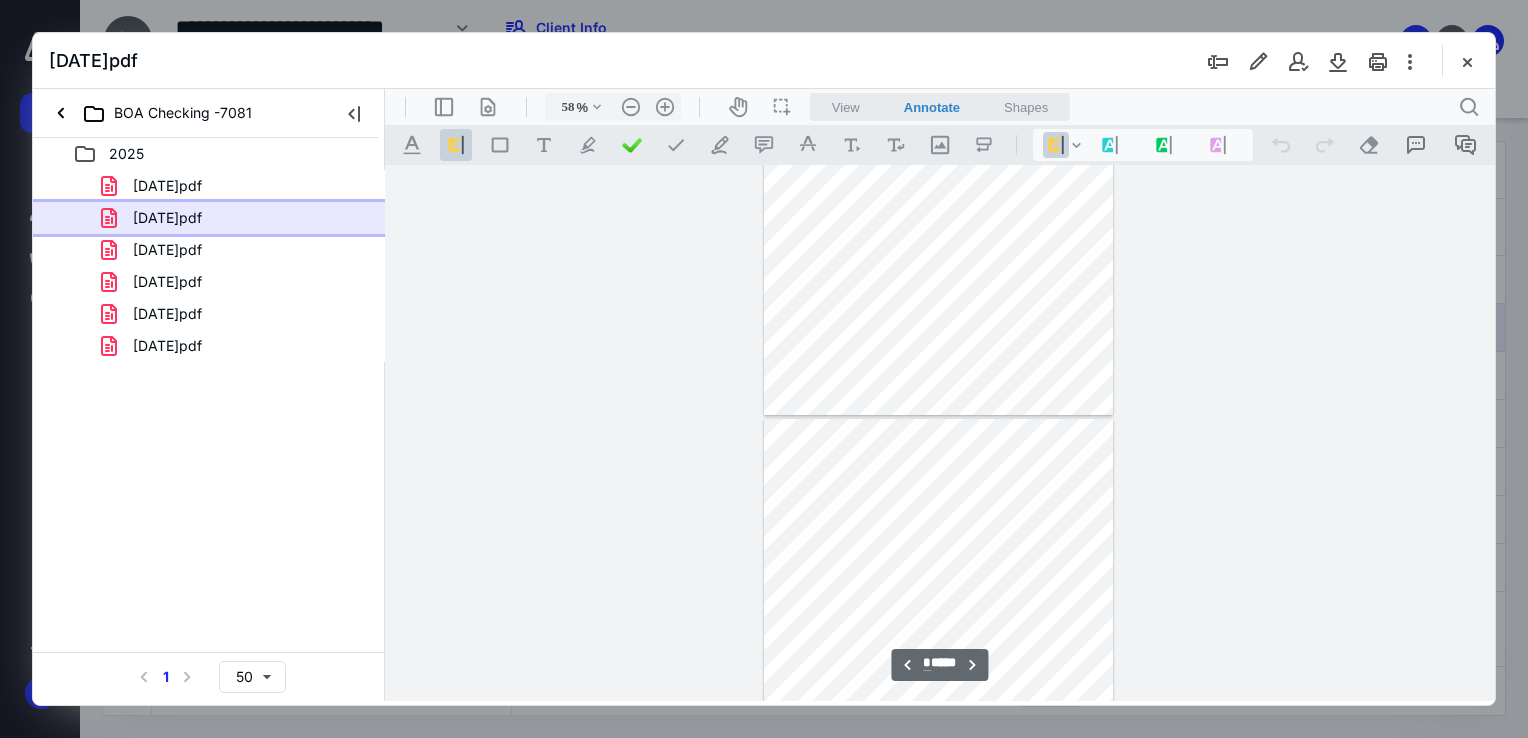 type on "*" 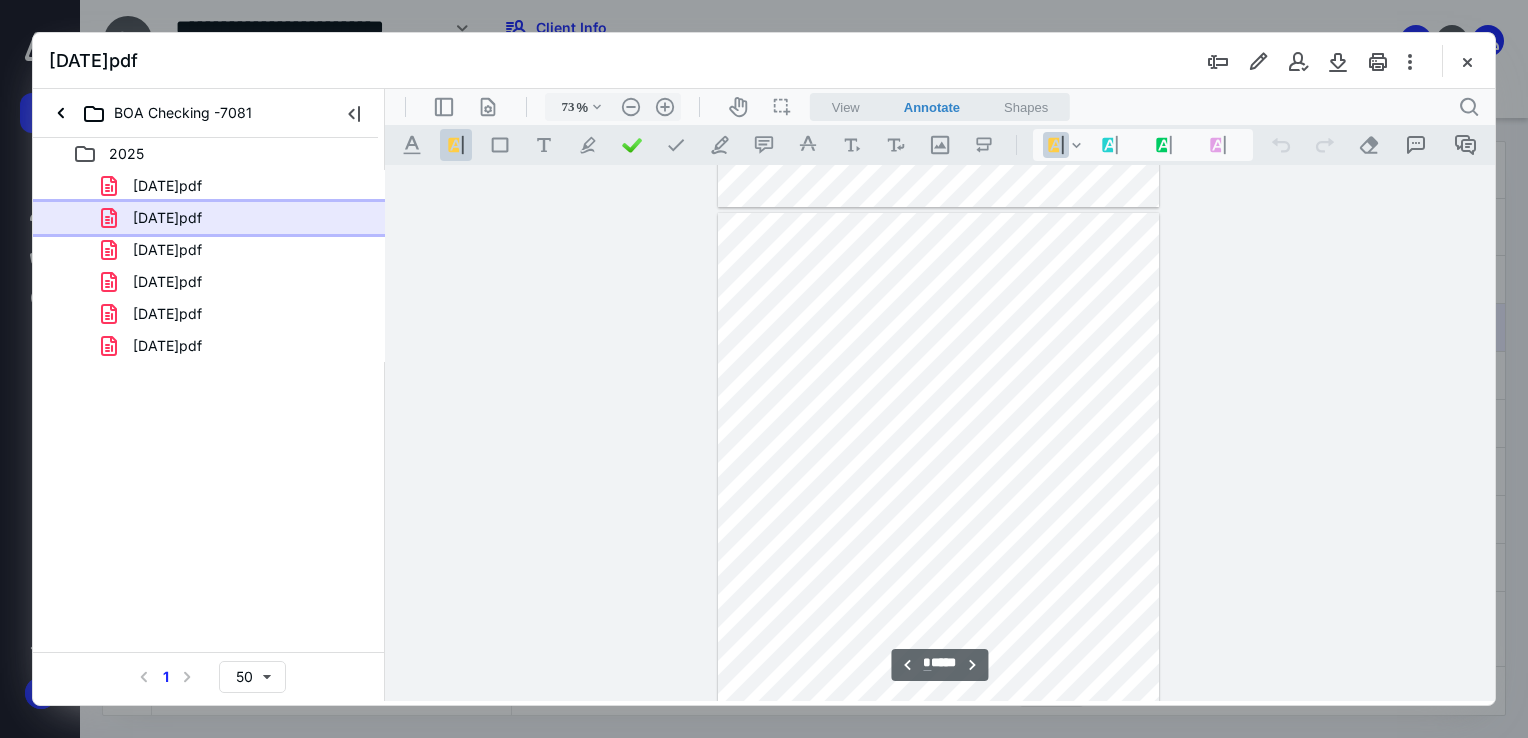 type on "113" 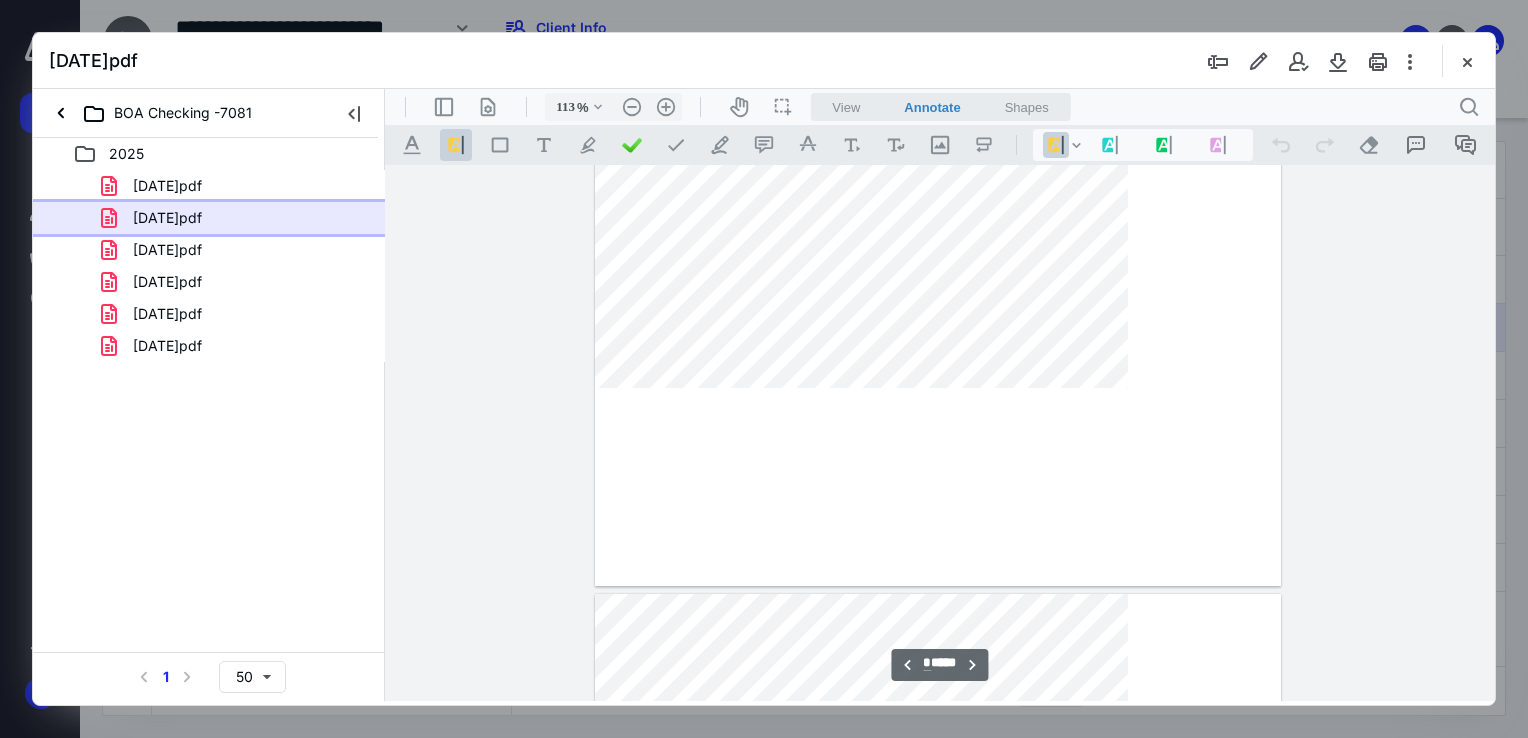 scroll, scrollTop: 3706, scrollLeft: 0, axis: vertical 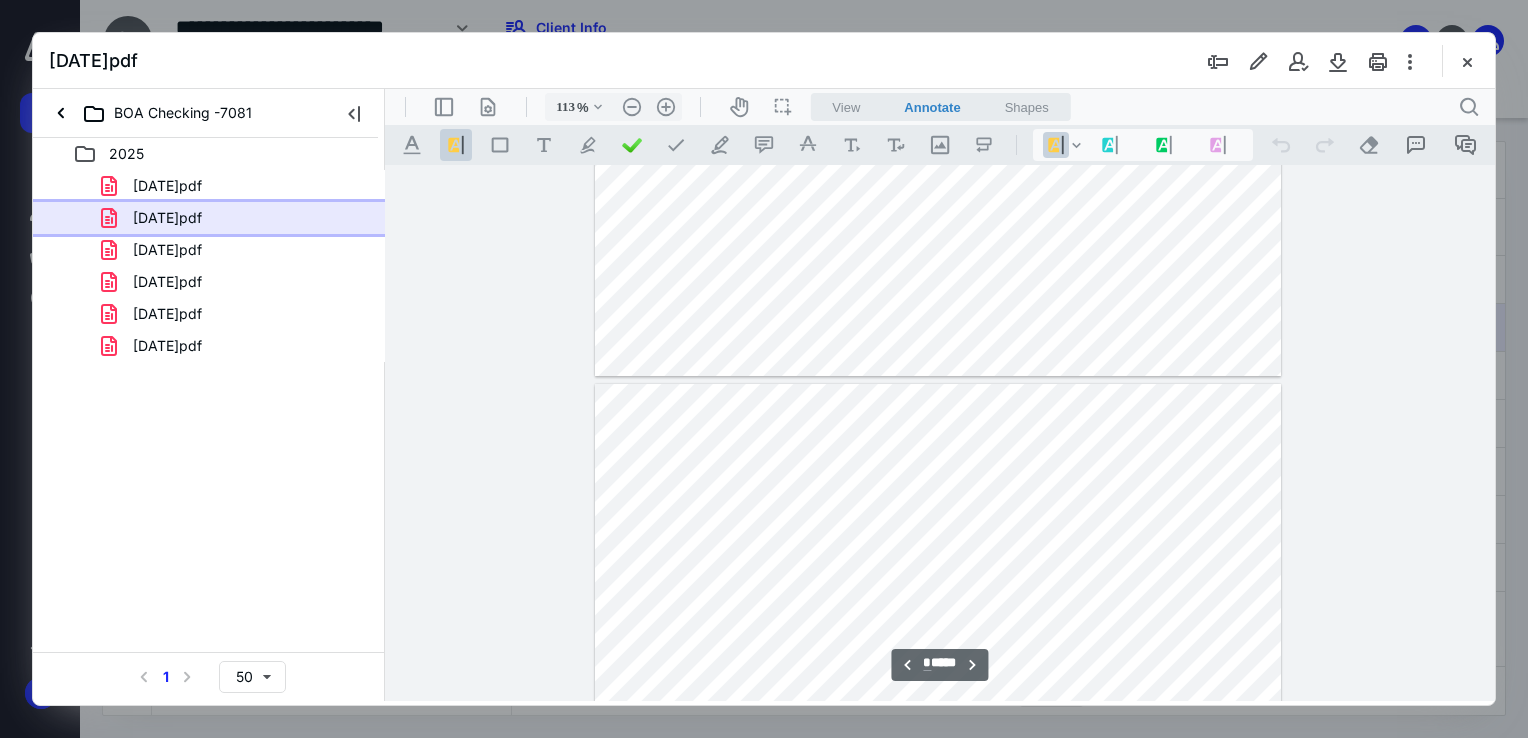 type on "*" 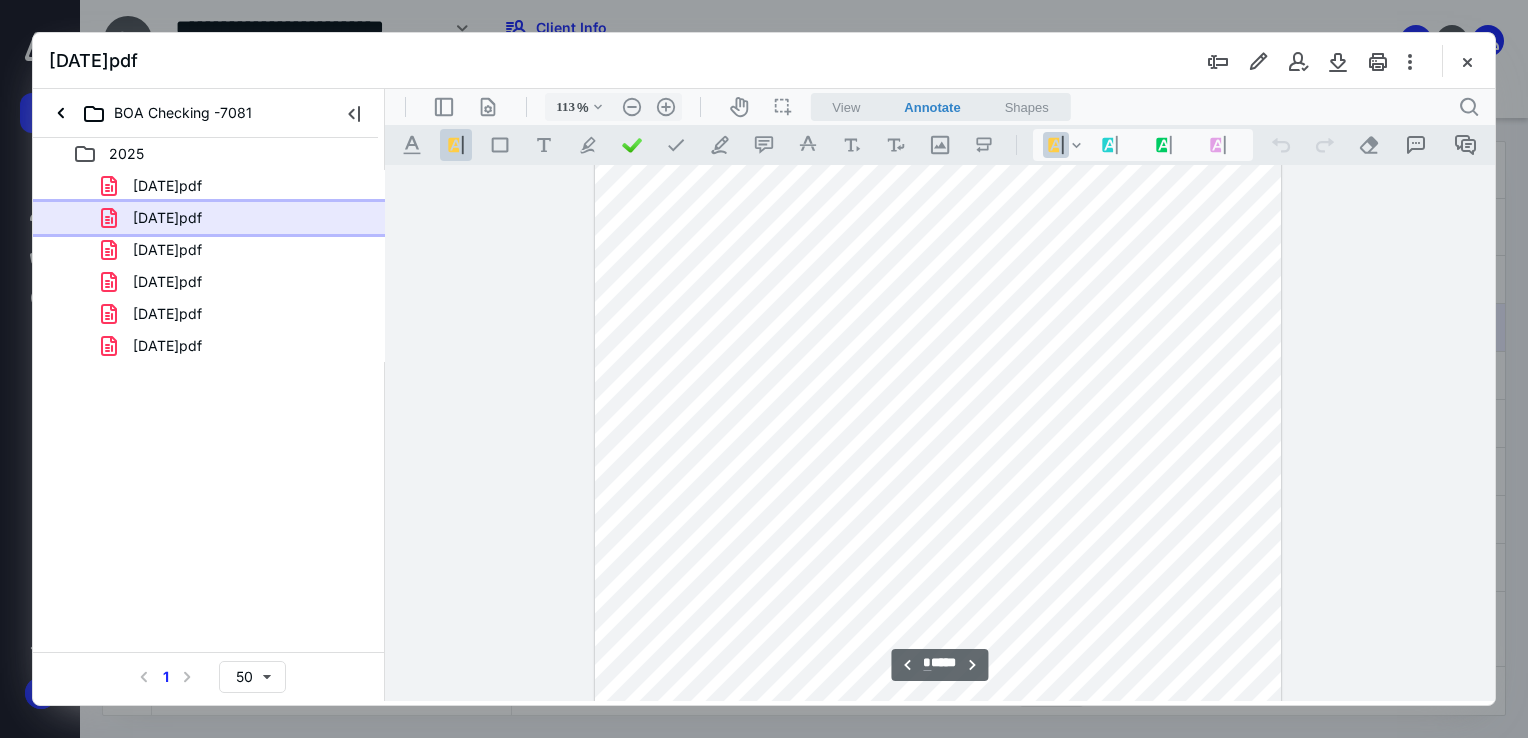 scroll, scrollTop: 5406, scrollLeft: 0, axis: vertical 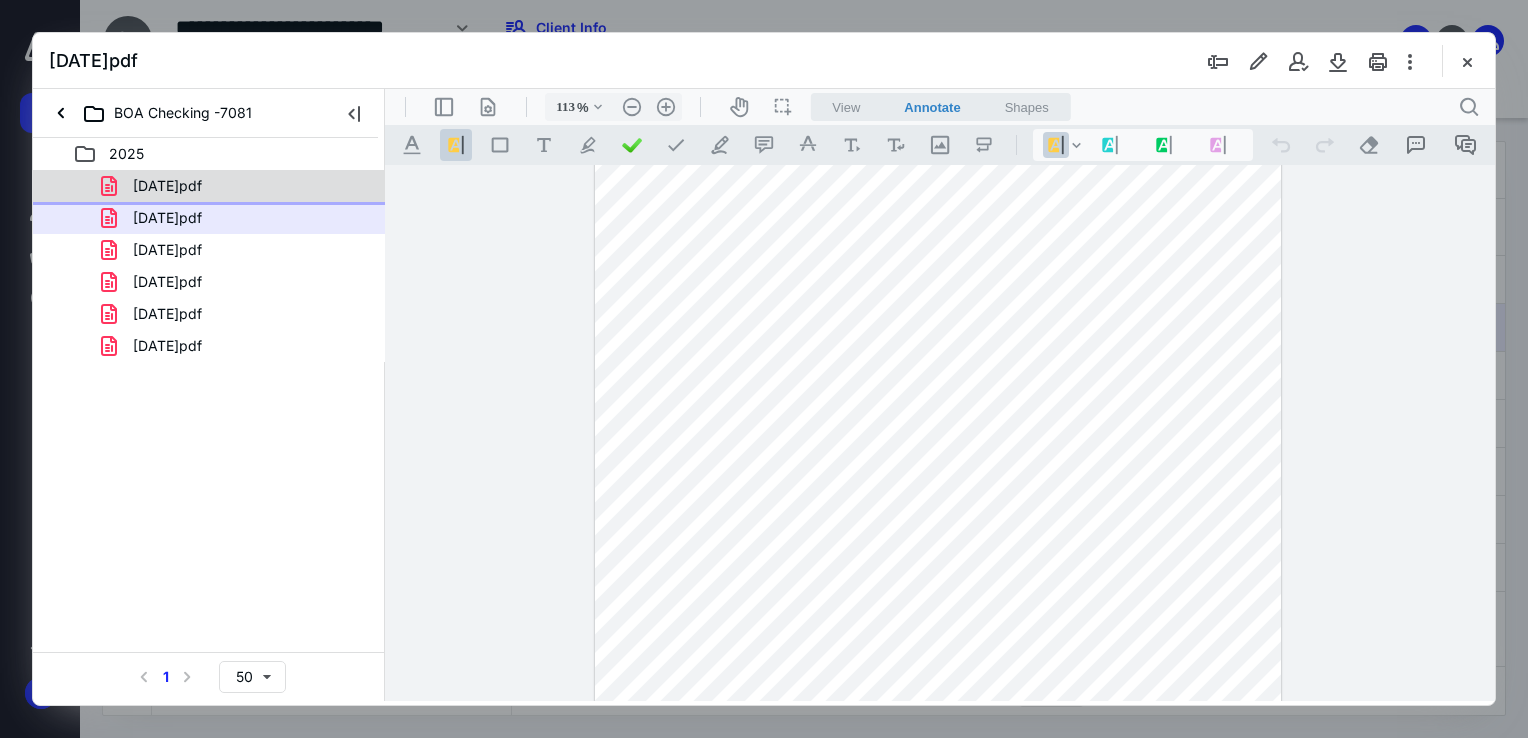 click on "[DATE]pdf" at bounding box center (167, 186) 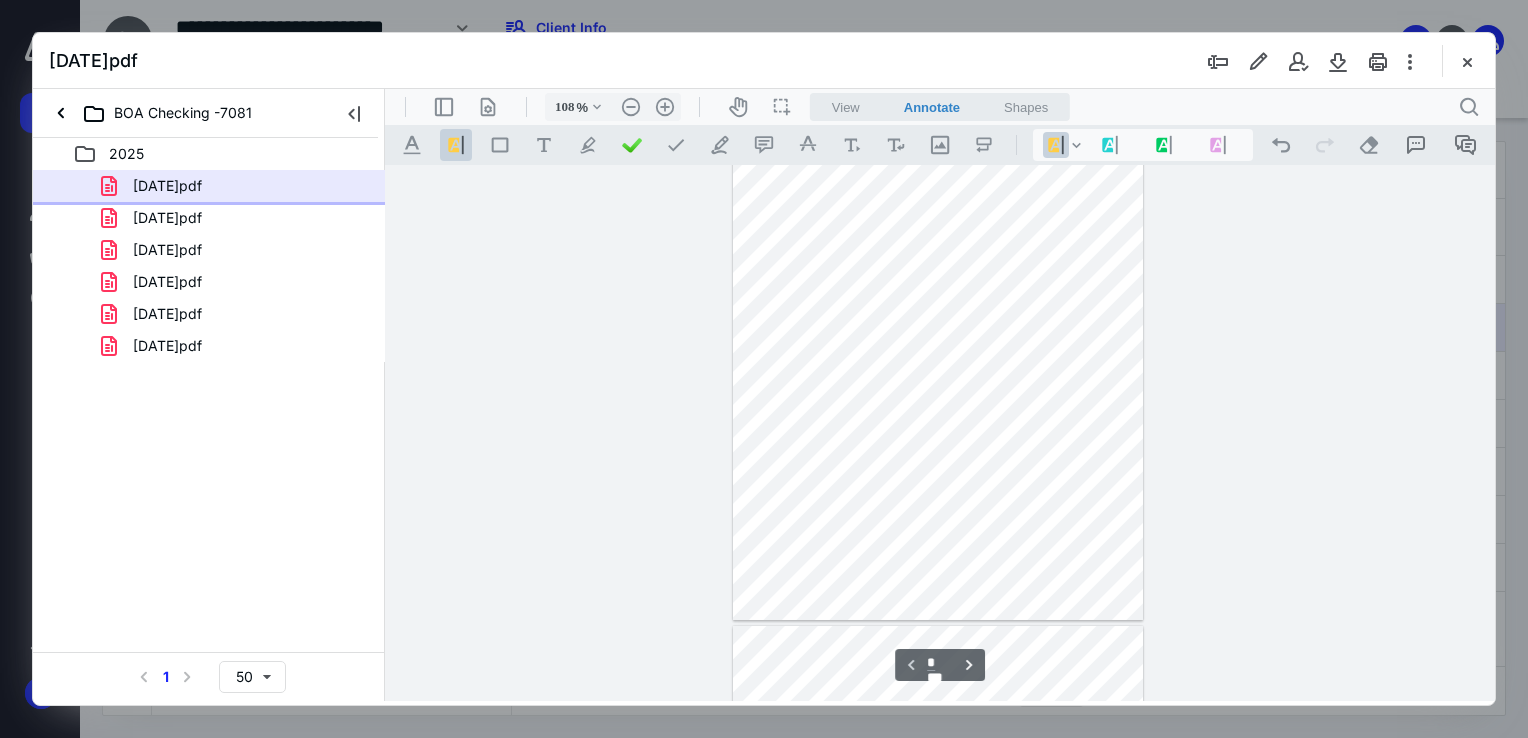 scroll, scrollTop: 296, scrollLeft: 0, axis: vertical 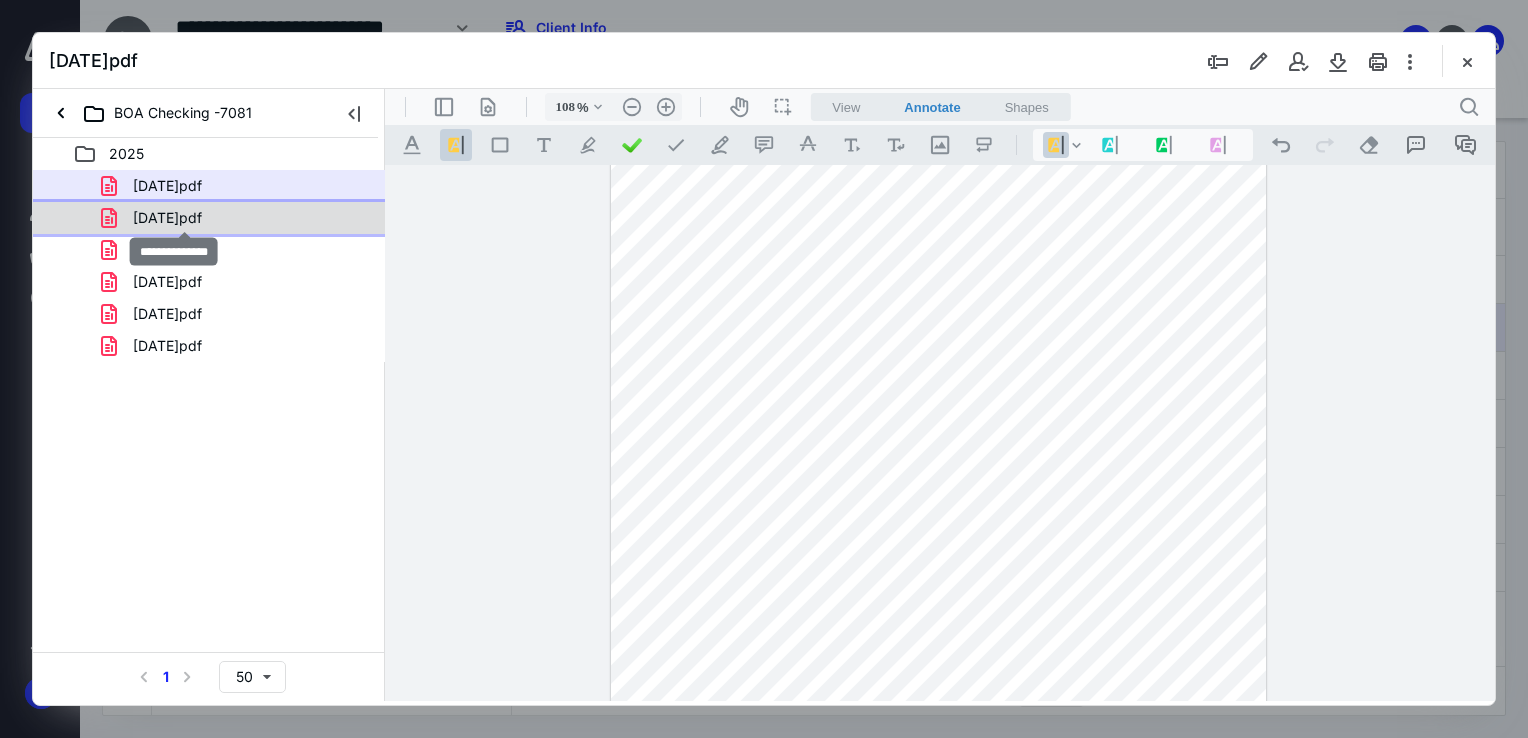 click on "[DATE]pdf" at bounding box center [167, 218] 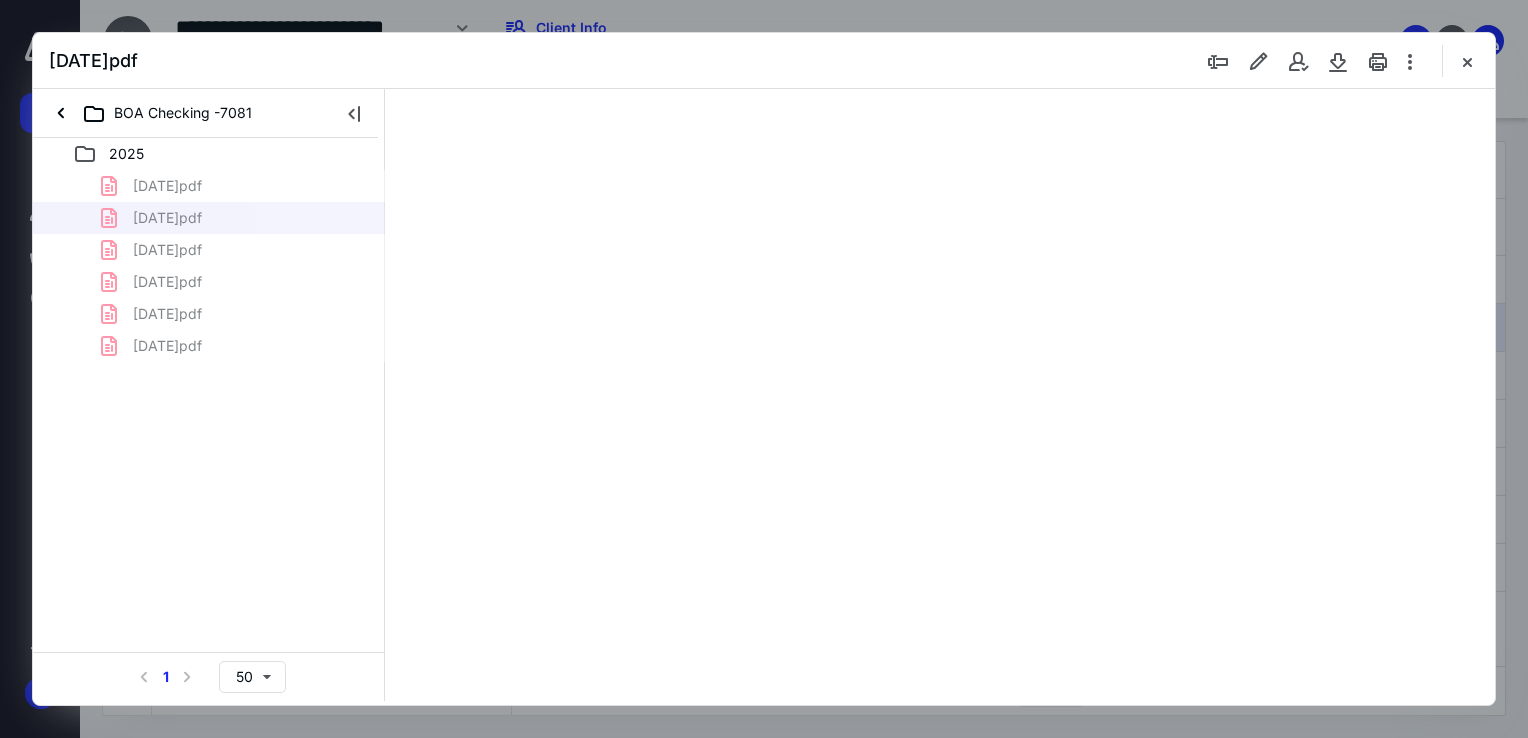 scroll, scrollTop: 79, scrollLeft: 0, axis: vertical 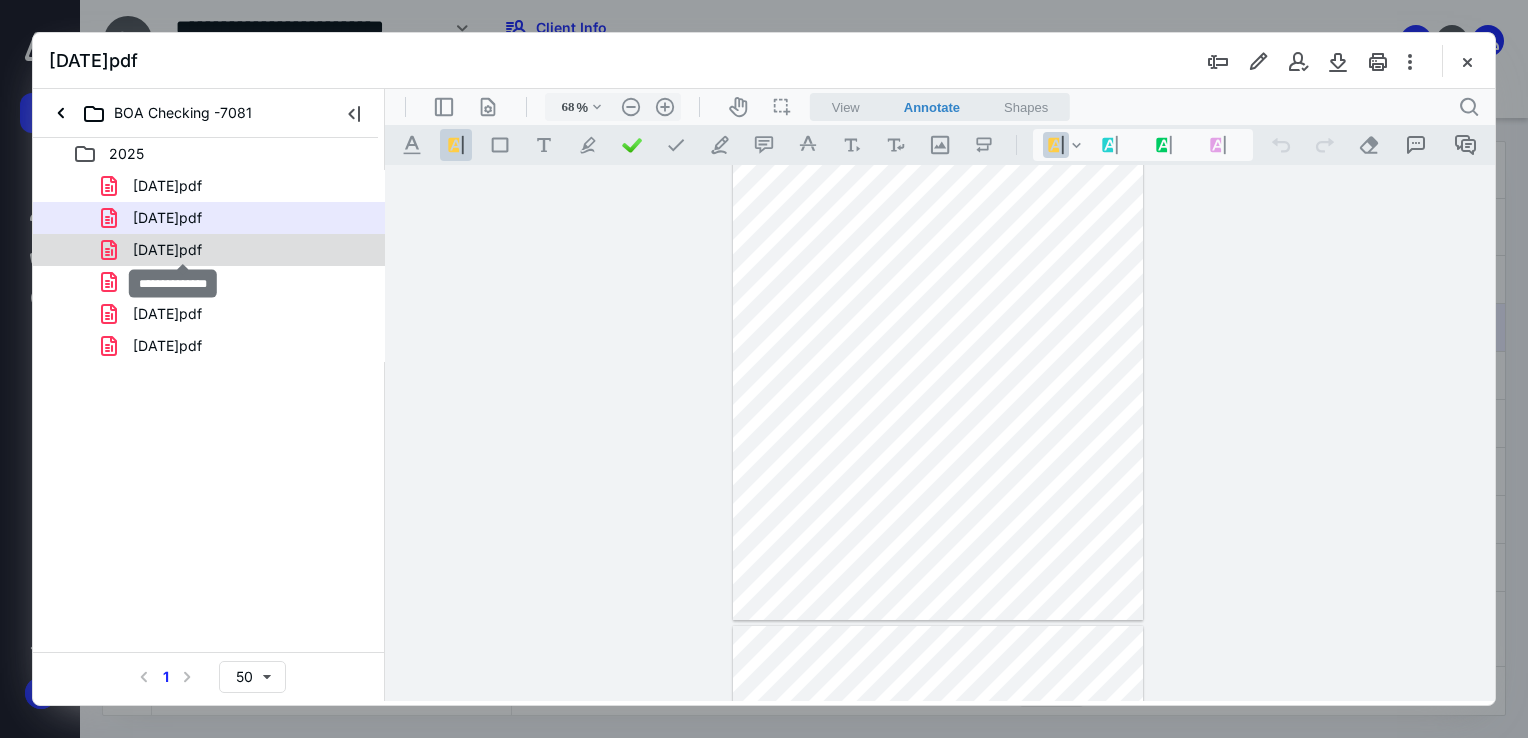 click on "[DATE]pdf" at bounding box center (167, 250) 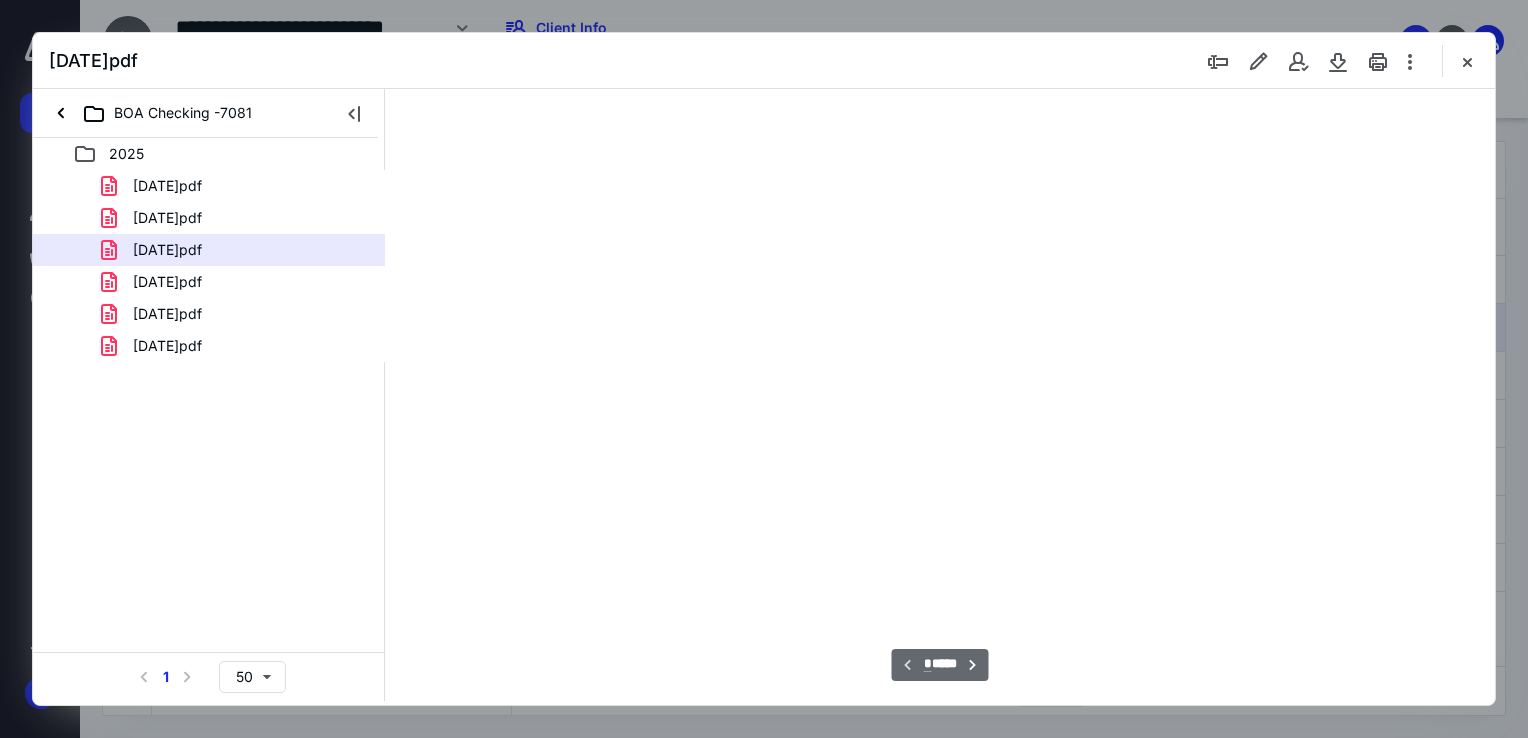 scroll, scrollTop: 79, scrollLeft: 0, axis: vertical 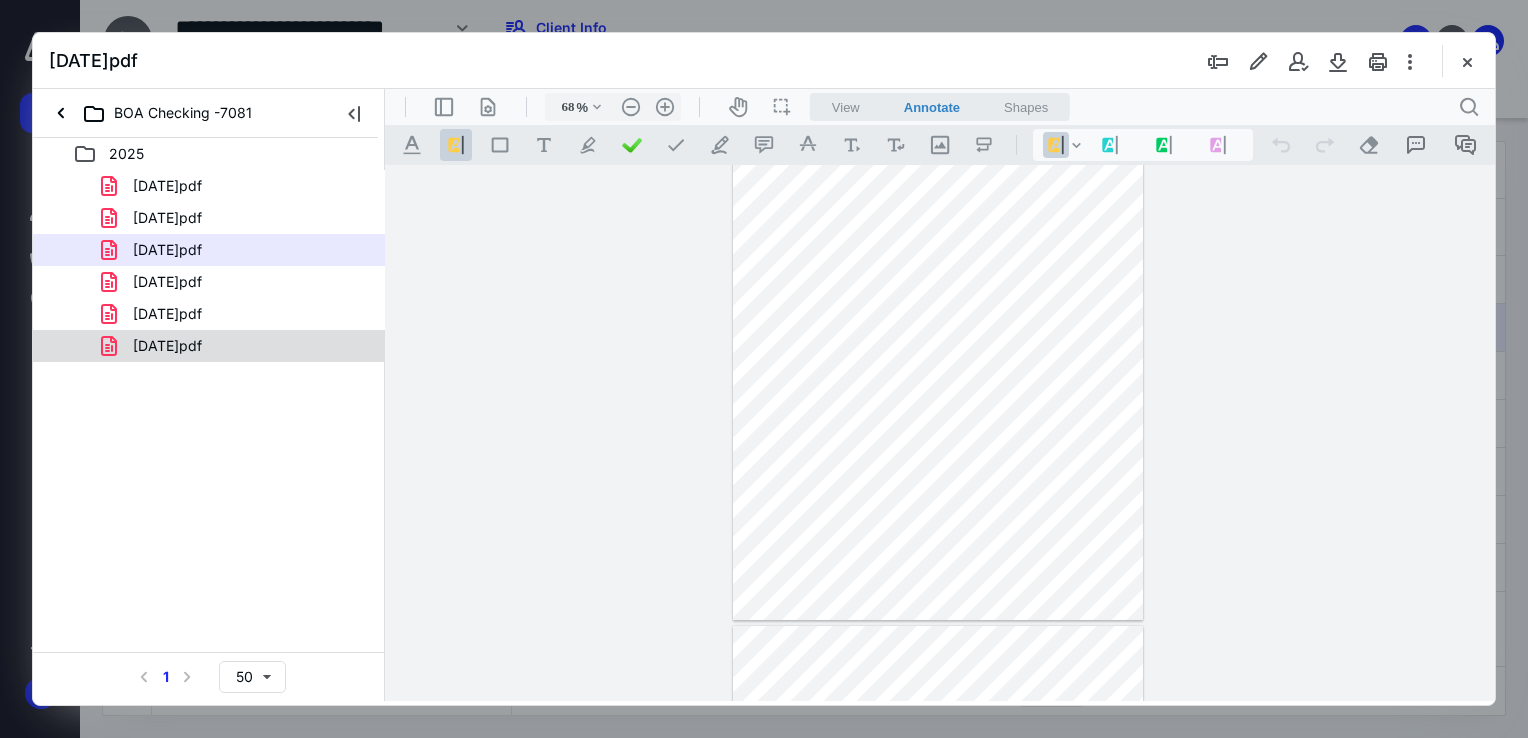 drag, startPoint x: 198, startPoint y: 341, endPoint x: 572, endPoint y: 16, distance: 495.48056 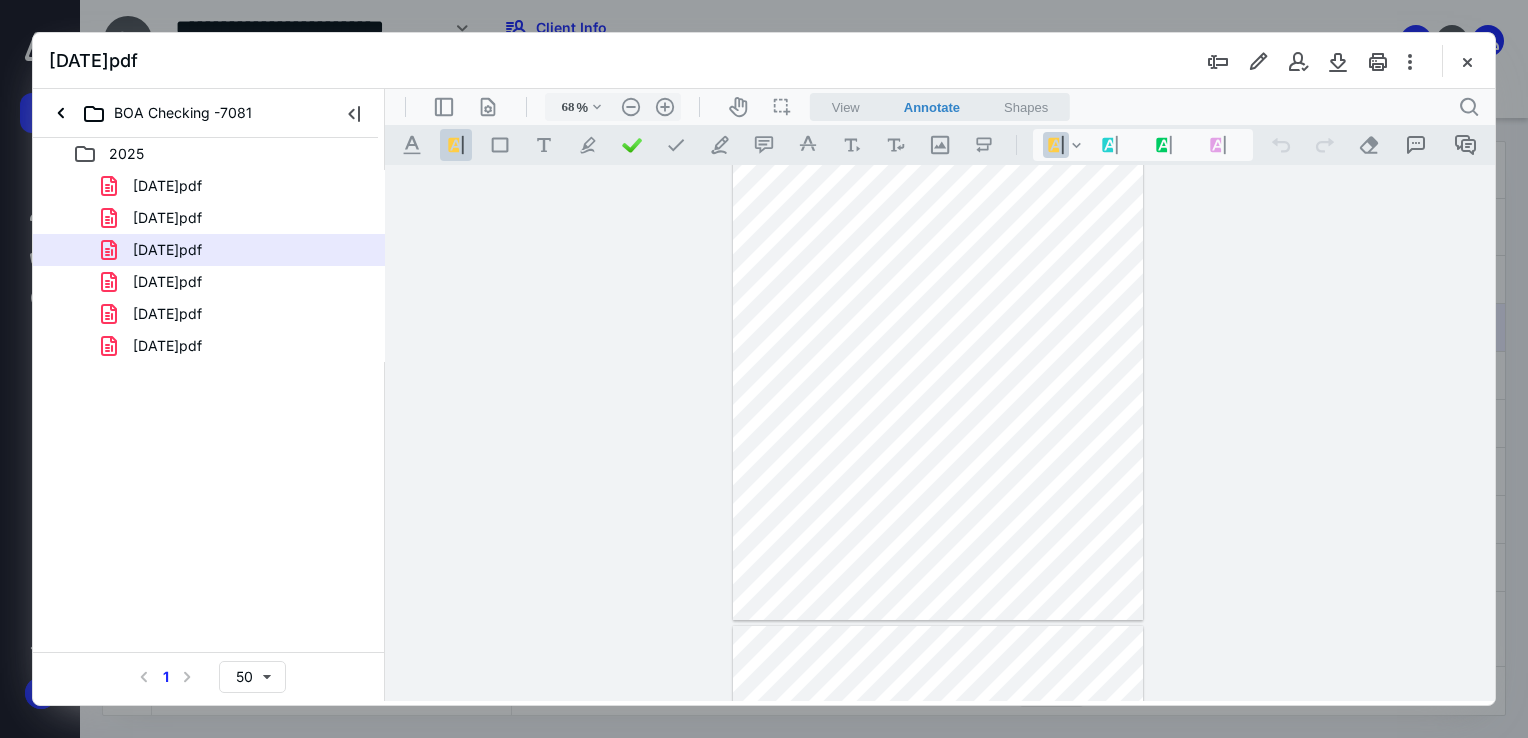 click on "[DATE]pdf" at bounding box center (167, 346) 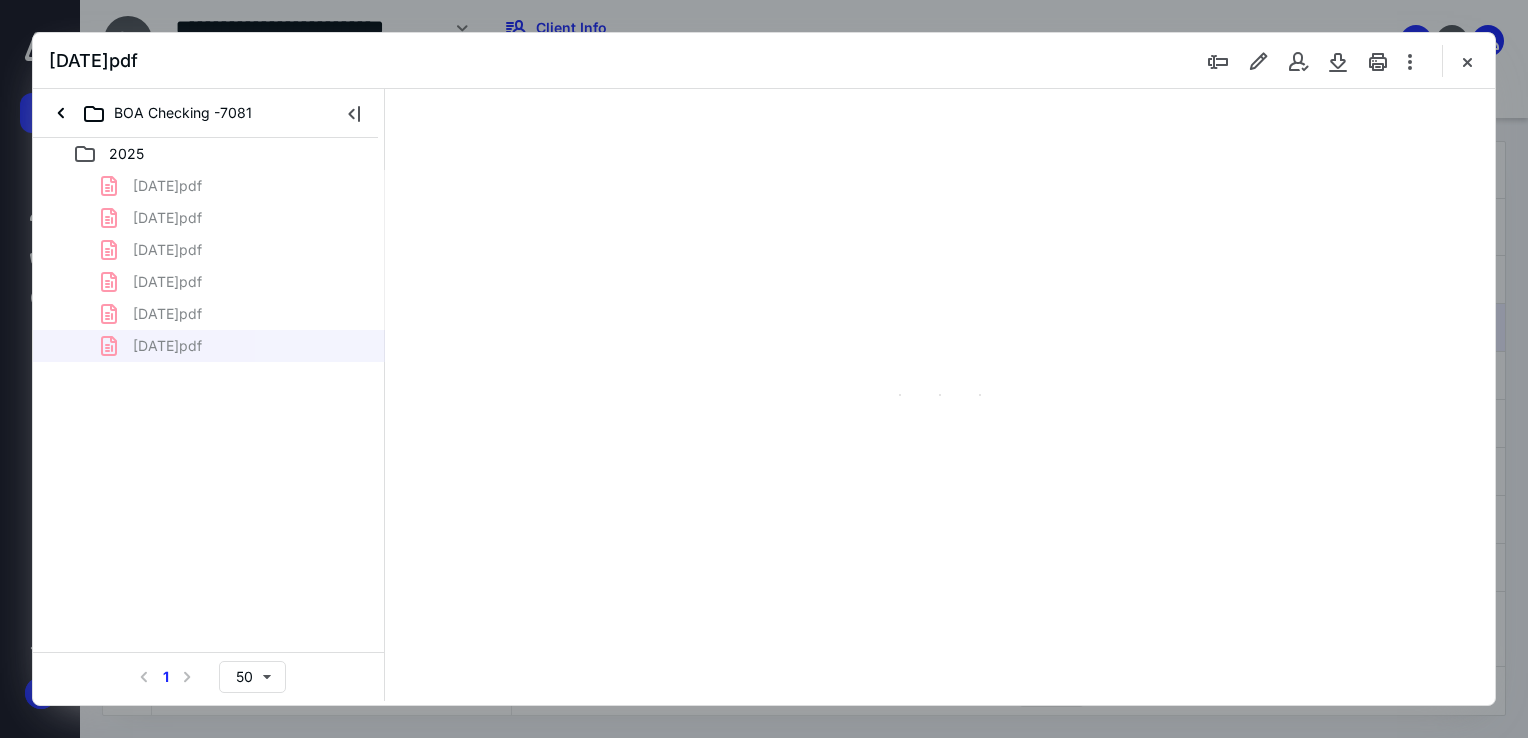 type on "68" 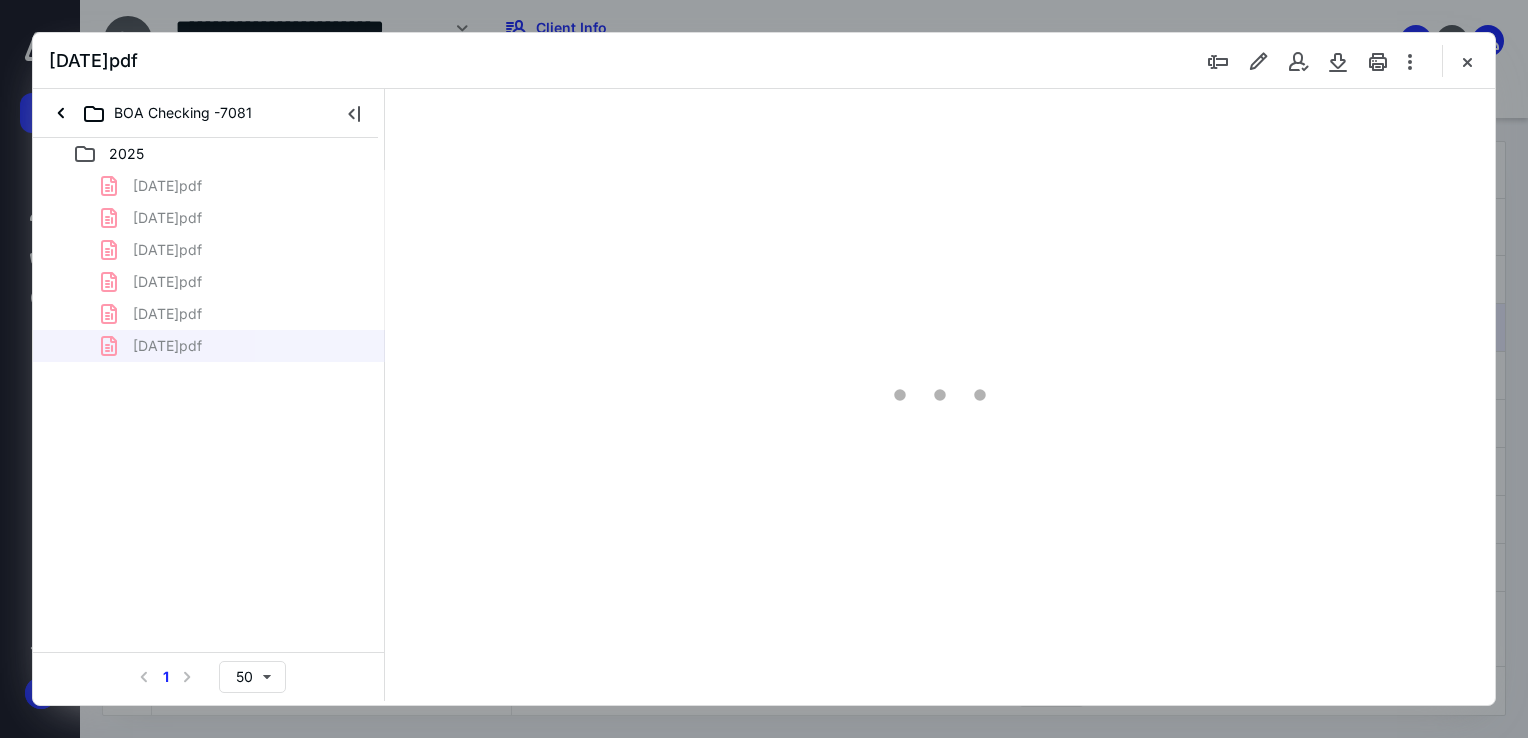 scroll, scrollTop: 79, scrollLeft: 0, axis: vertical 